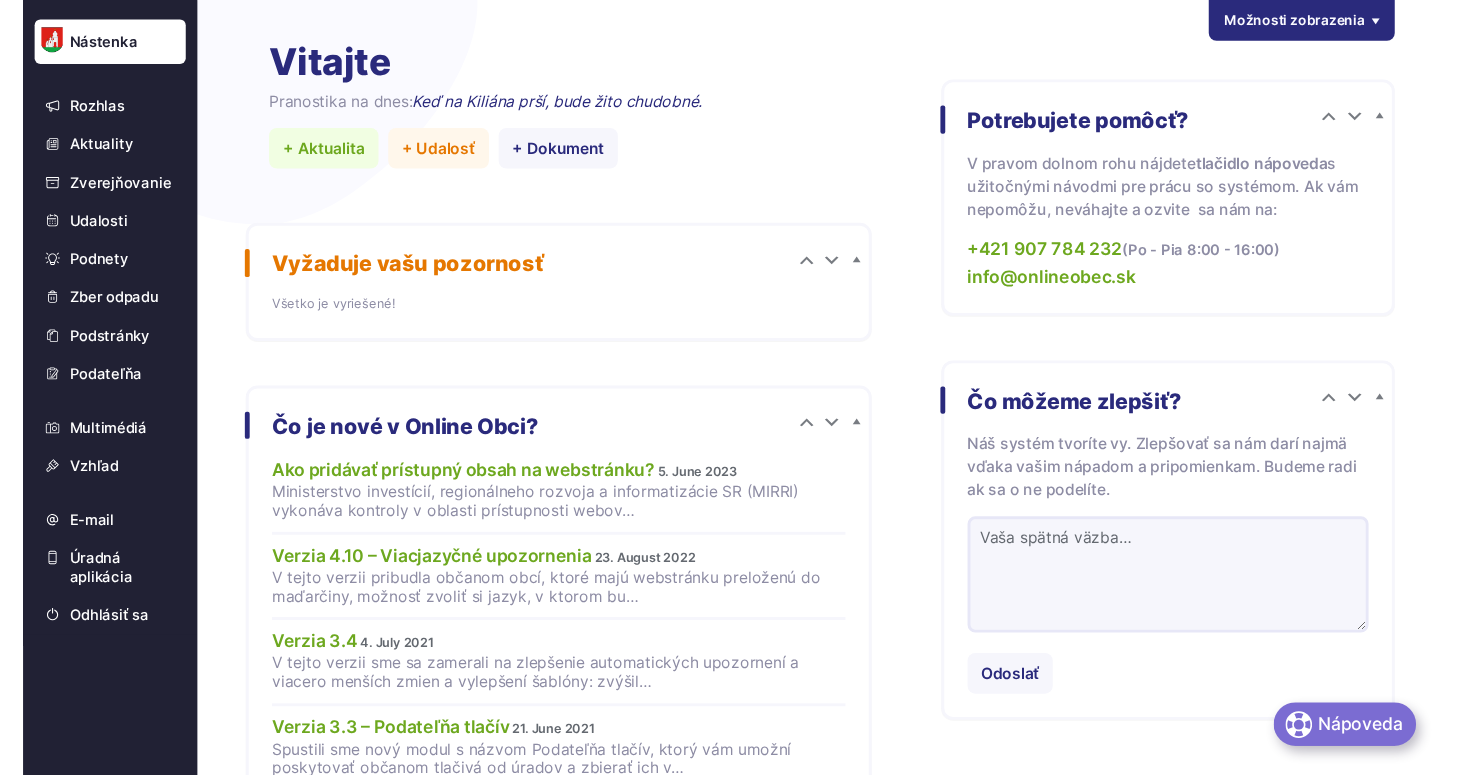 scroll, scrollTop: 0, scrollLeft: 0, axis: both 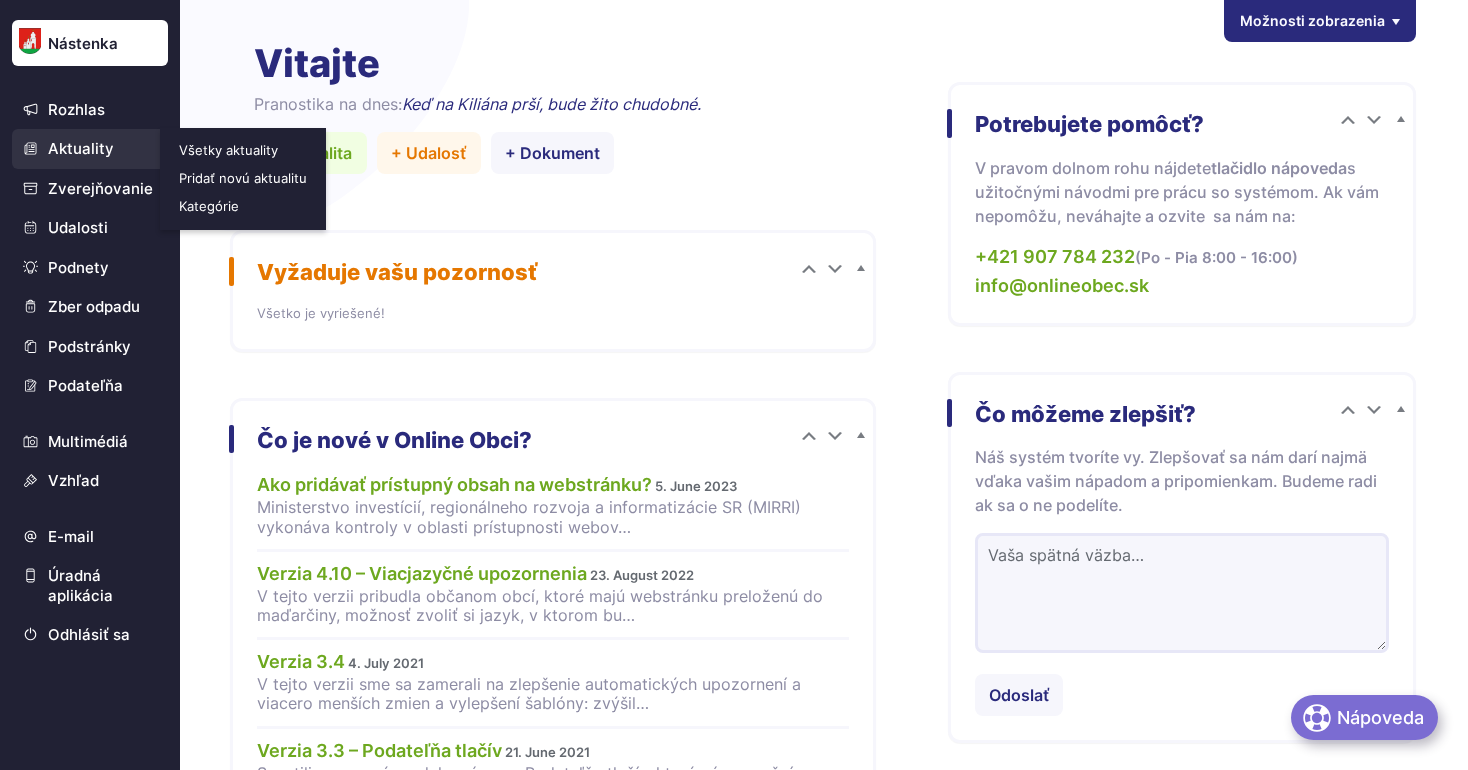 click on "Aktuality" at bounding box center (90, 149) 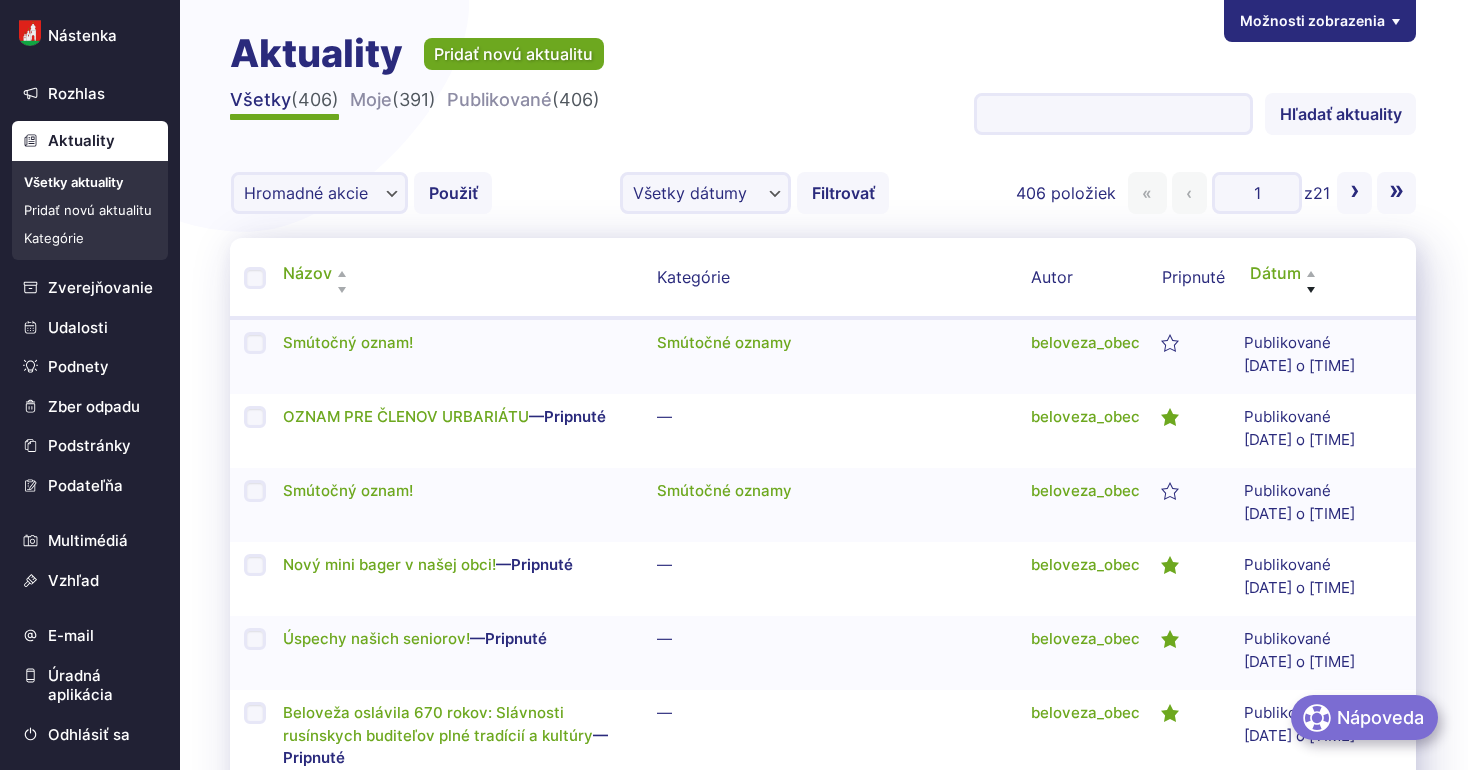 scroll, scrollTop: 0, scrollLeft: 0, axis: both 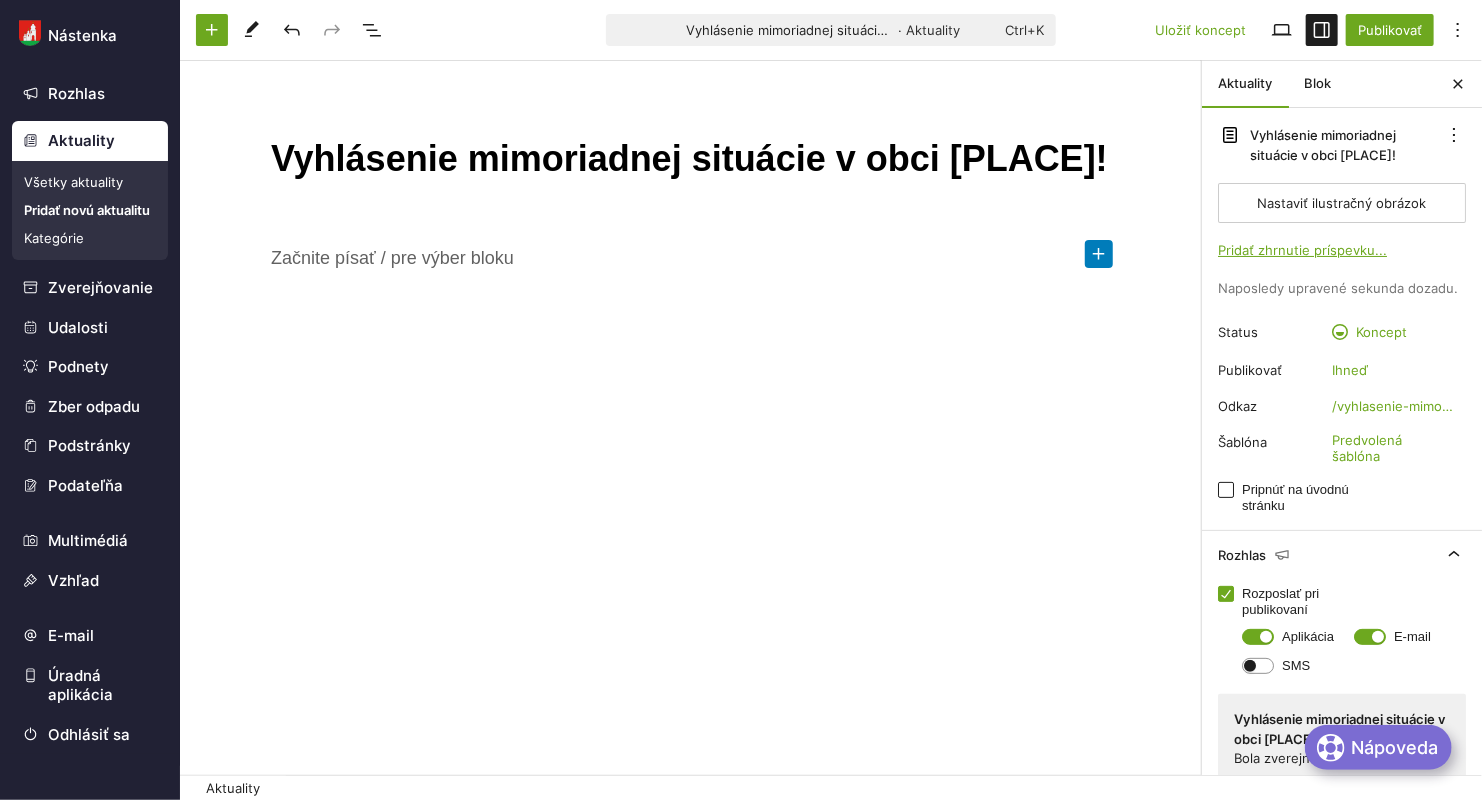 click at bounding box center [1099, 254] 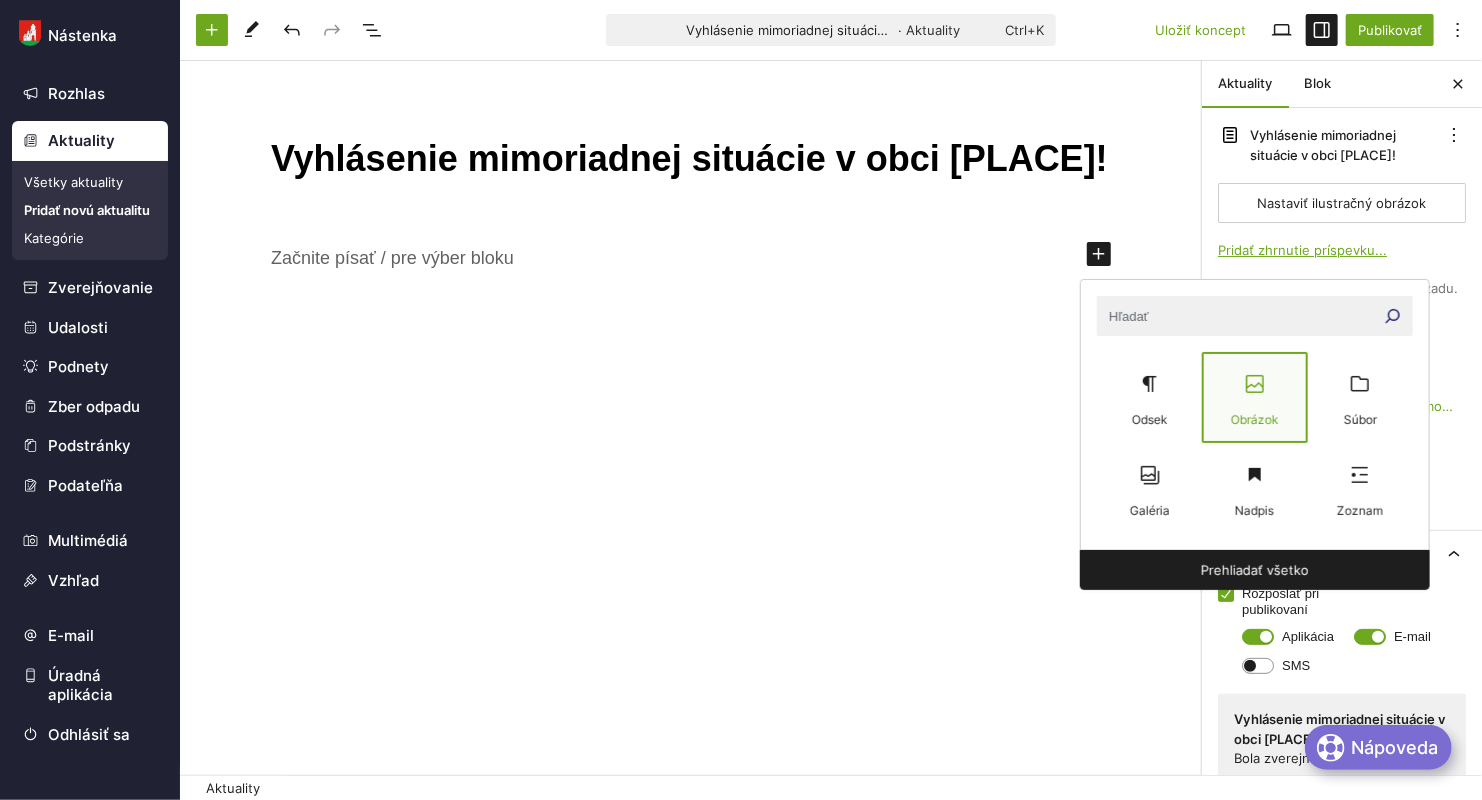 click on "Obrázok" at bounding box center [1254, 419] 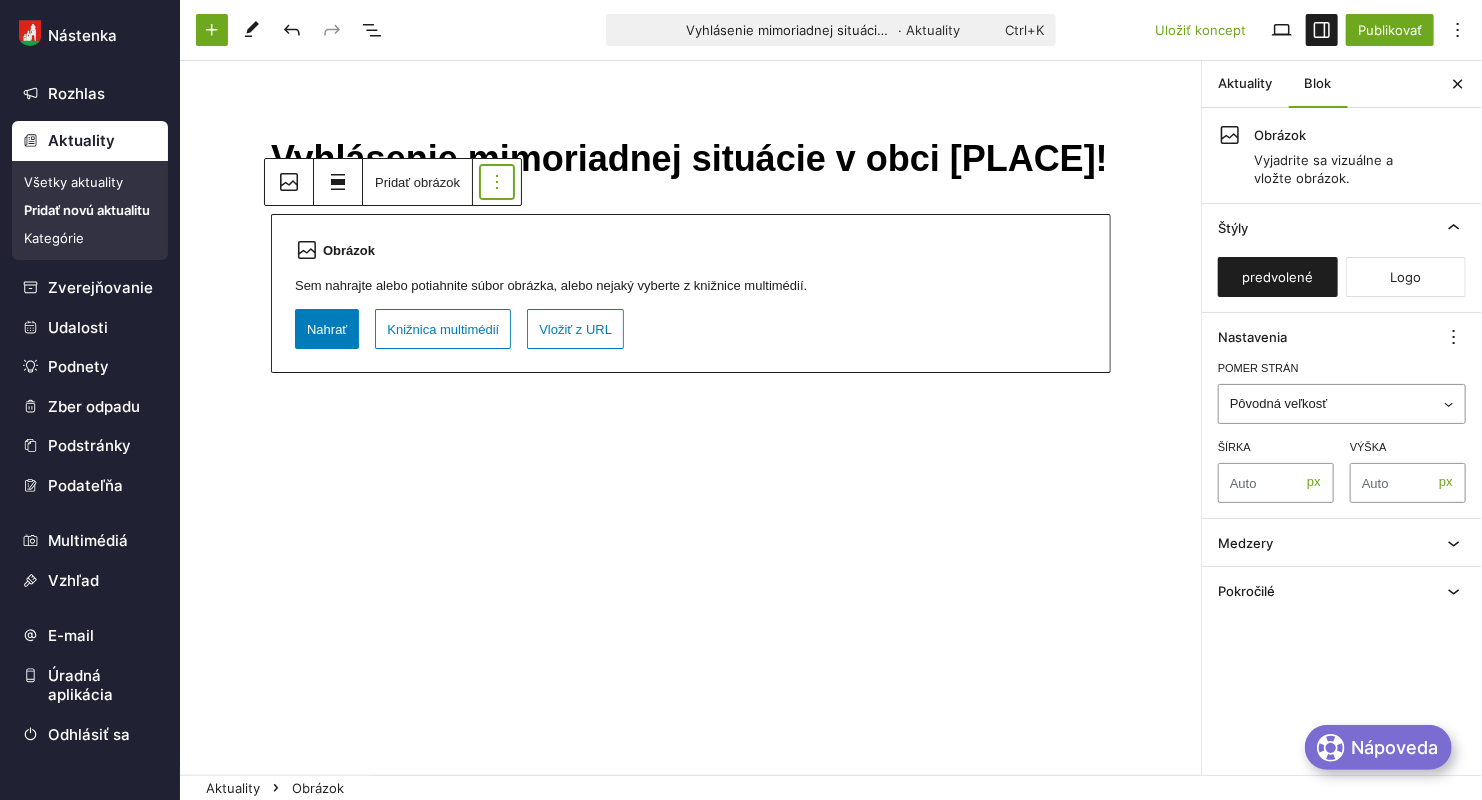 click at bounding box center (497, 182) 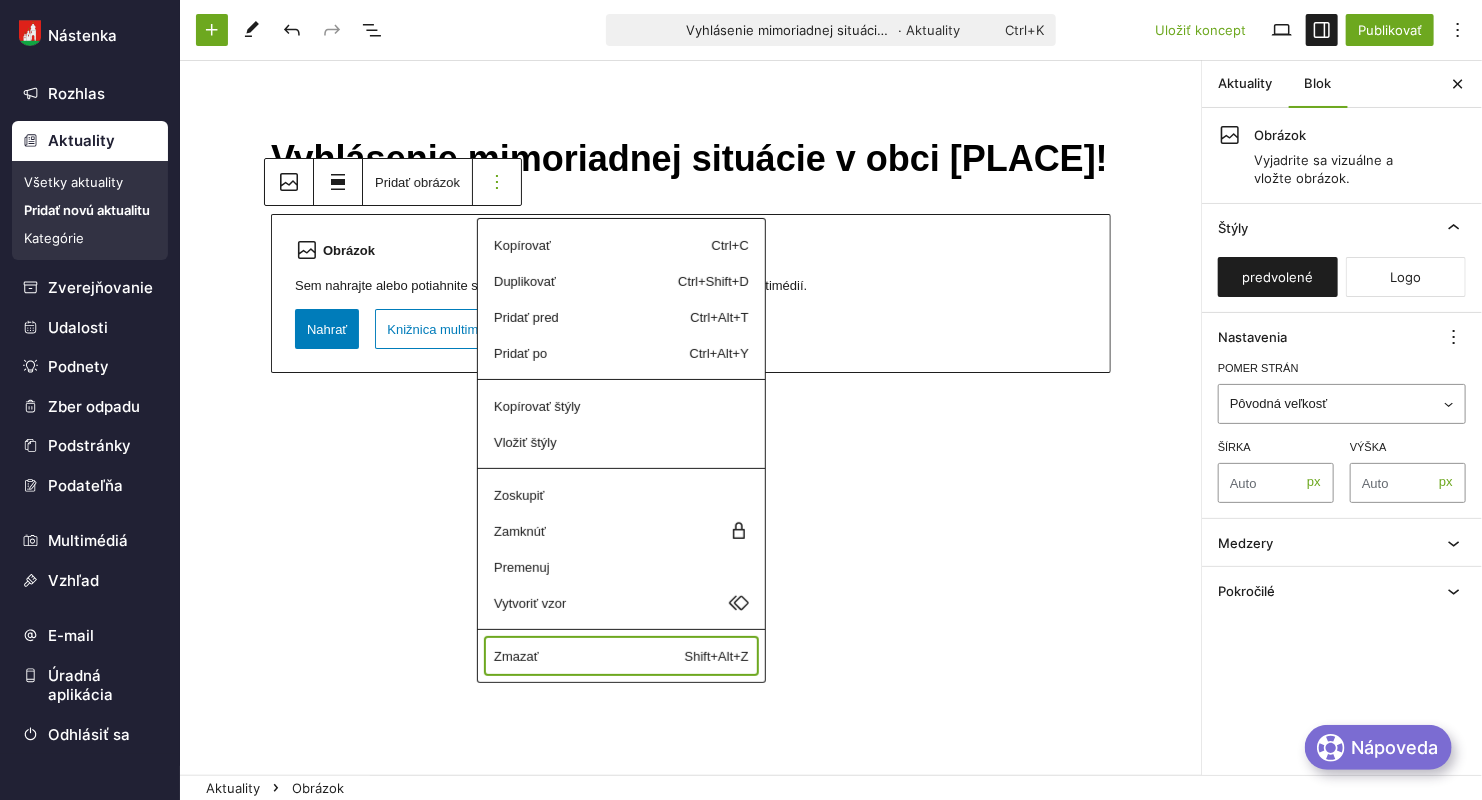 click on "Zmazať" at bounding box center [574, 245] 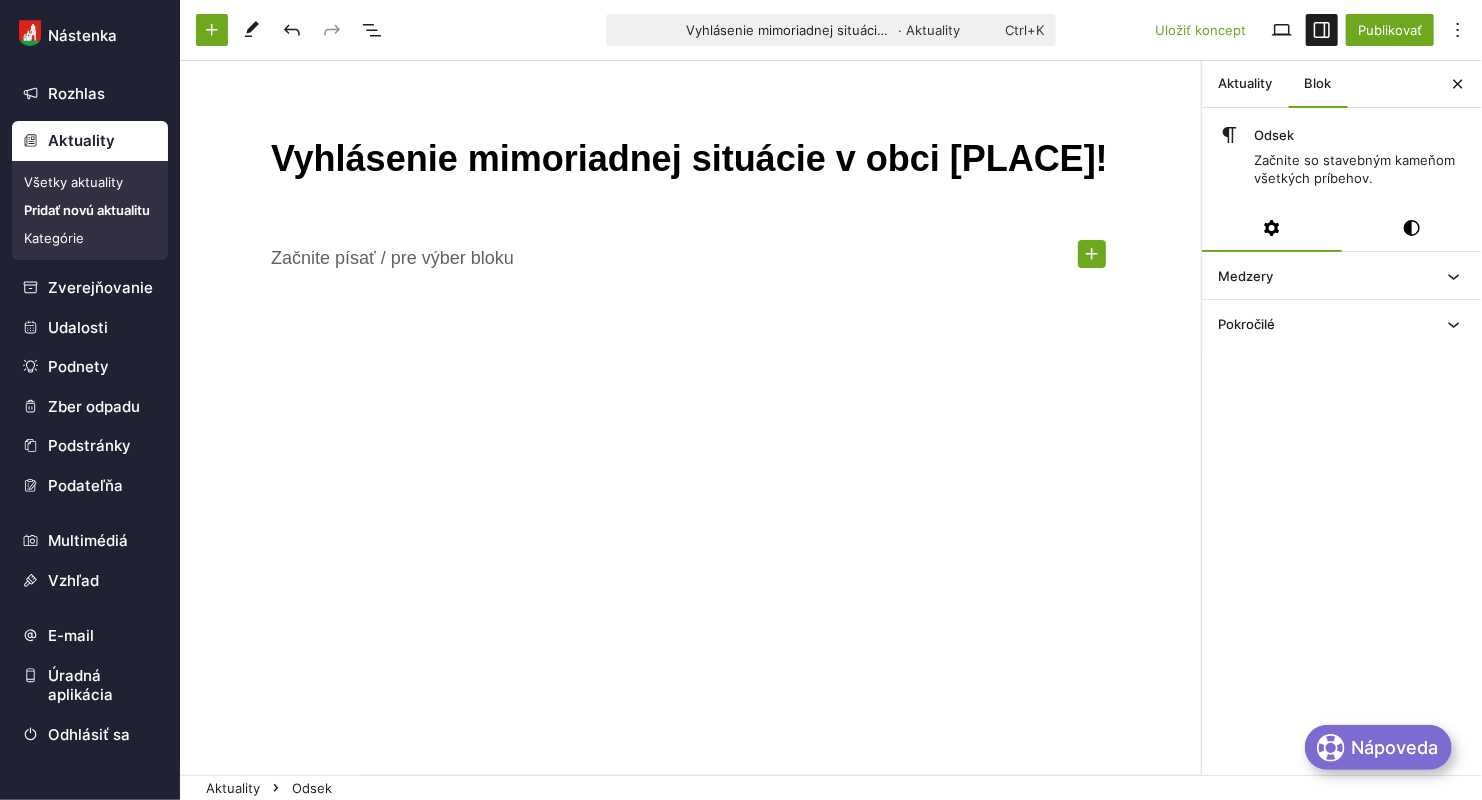 click at bounding box center [1092, 254] 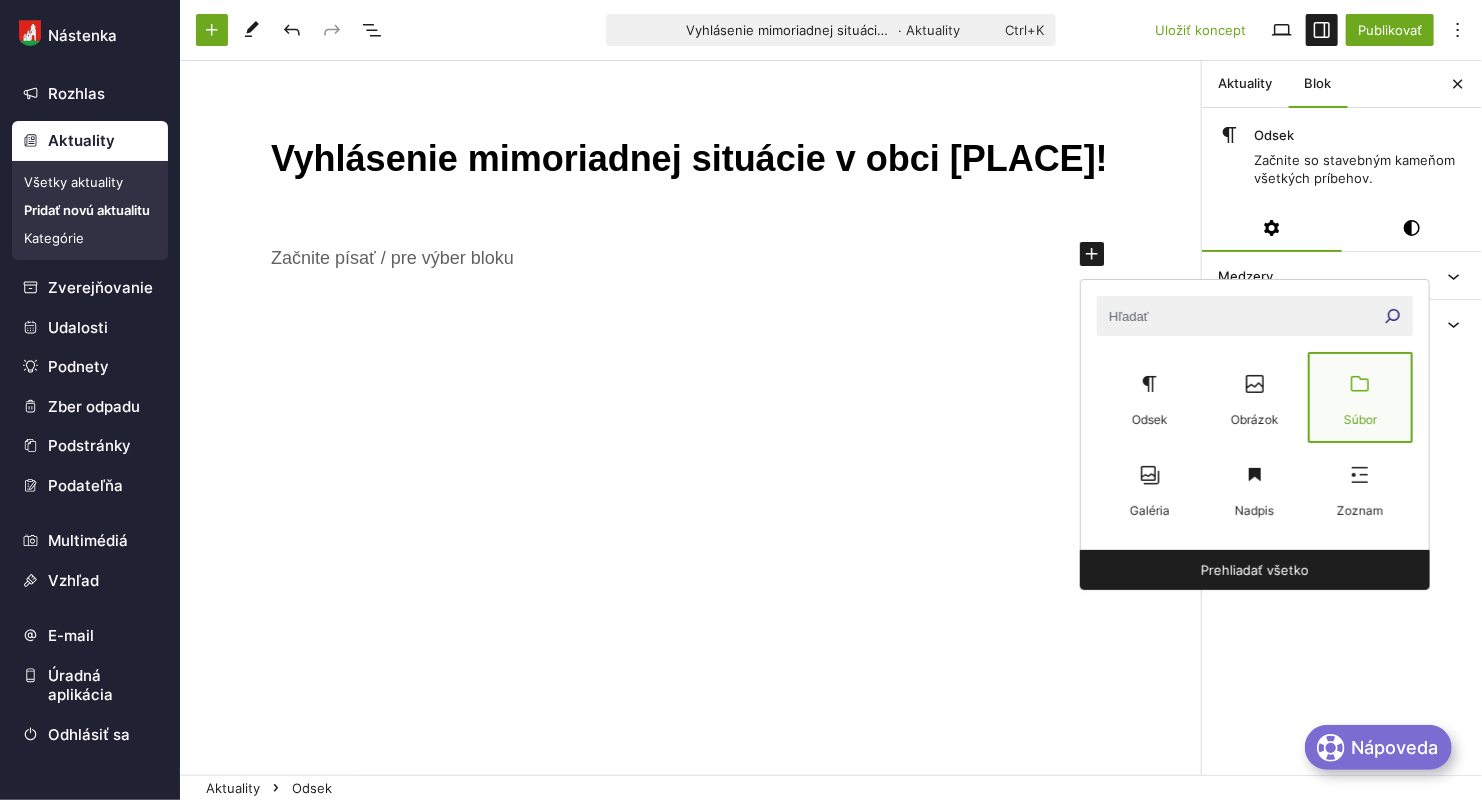 click on "Súbor" at bounding box center [1360, 421] 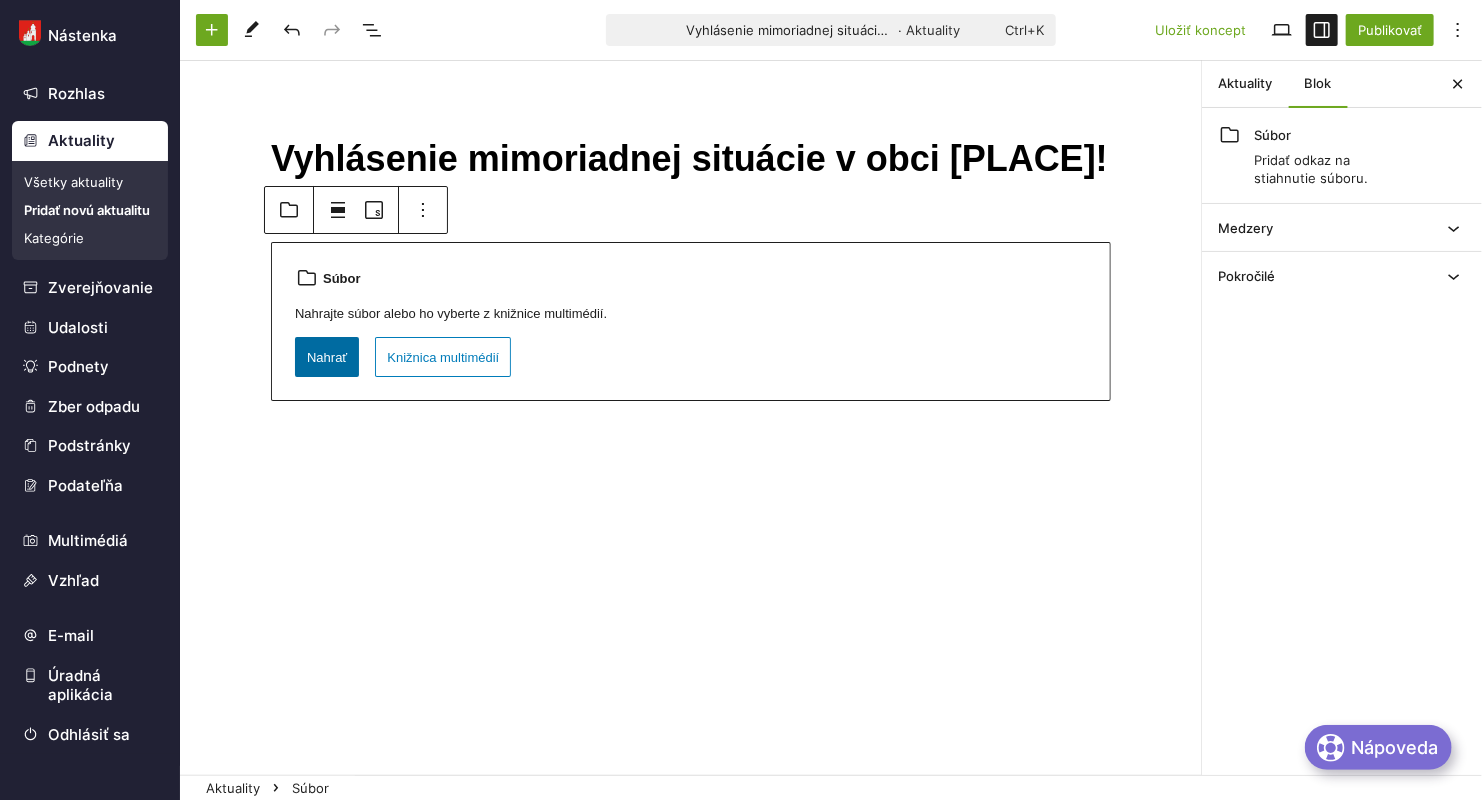 click on "Nahrať" at bounding box center [327, 357] 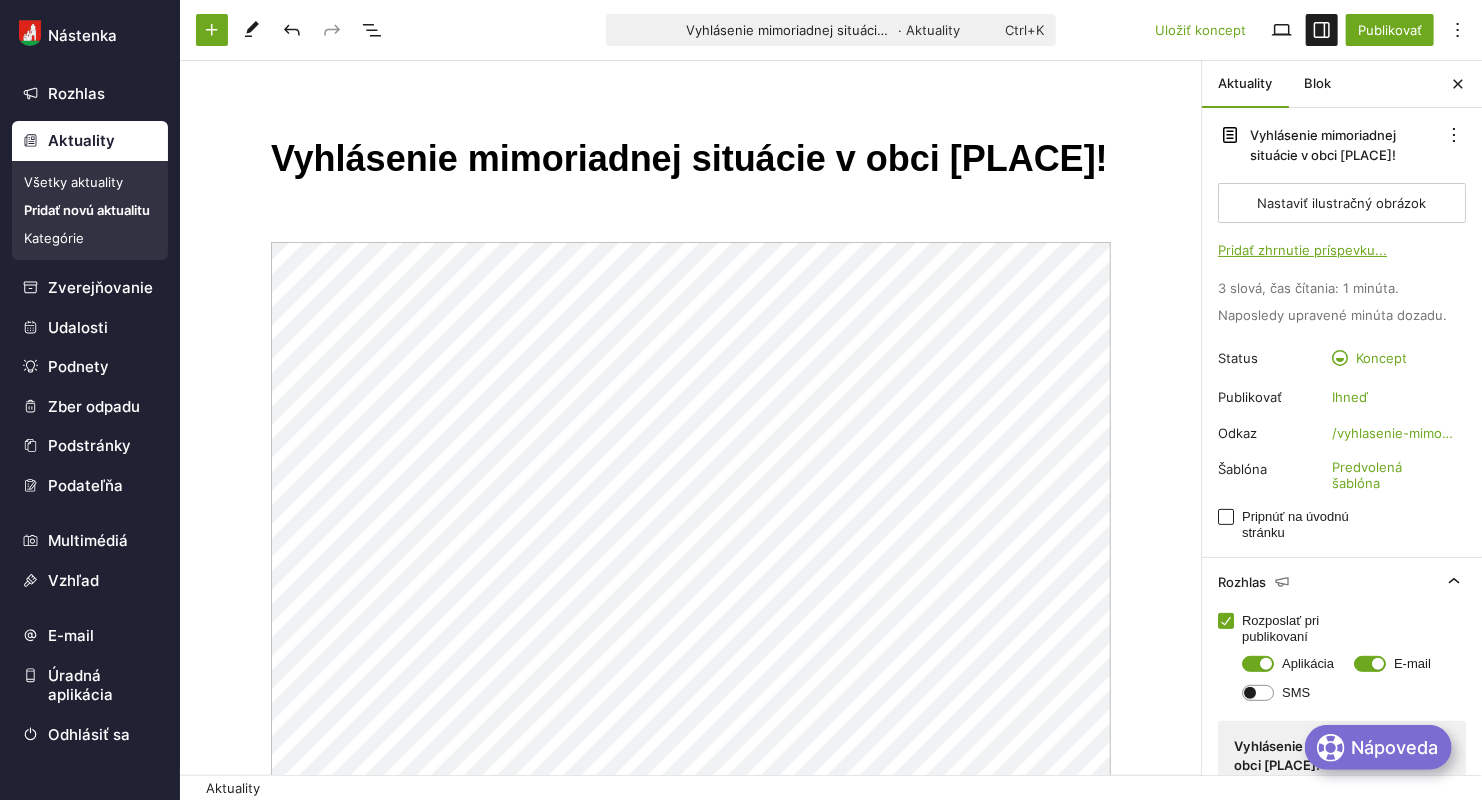 drag, startPoint x: 709, startPoint y: 206, endPoint x: 736, endPoint y: 202, distance: 27.294687 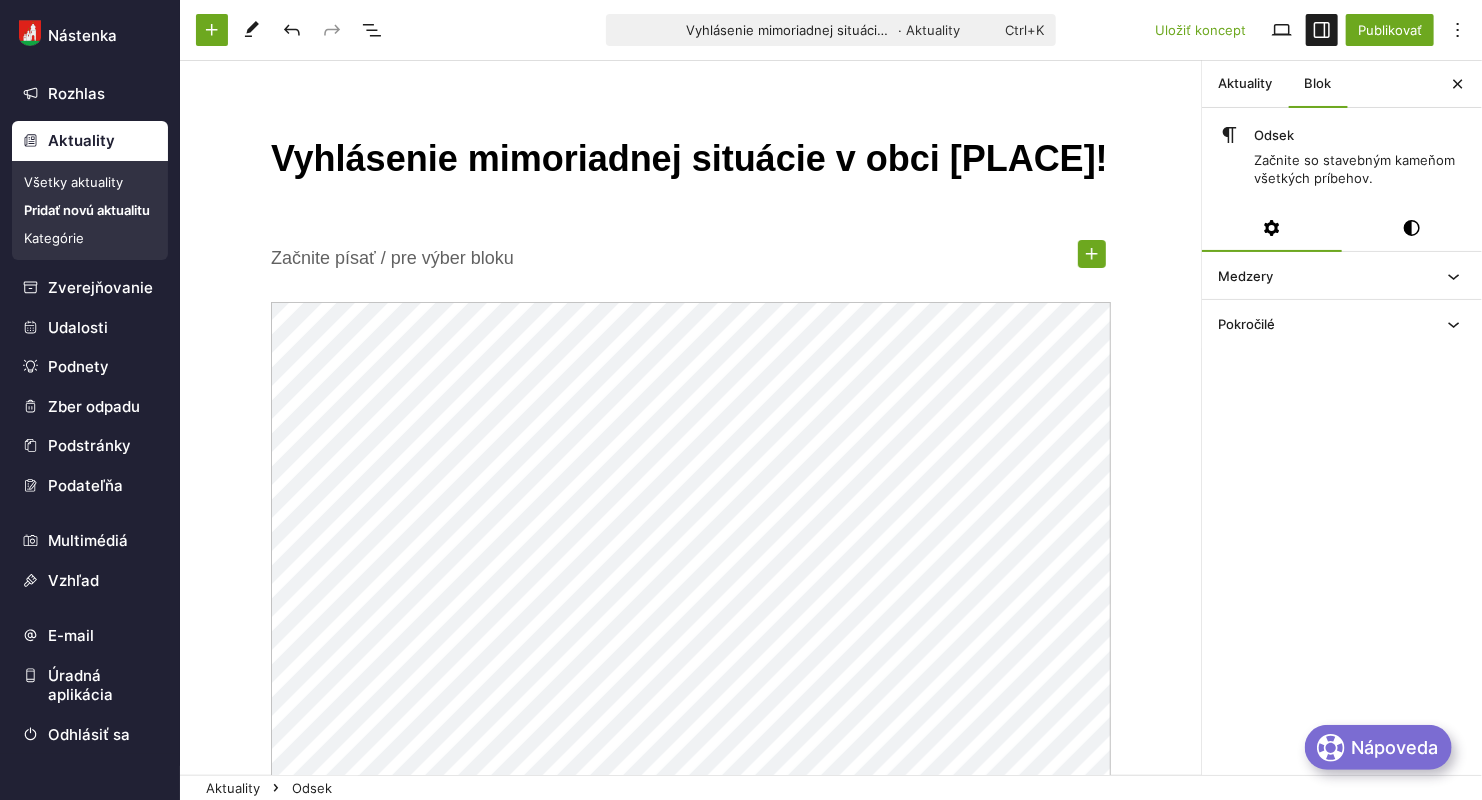 click at bounding box center (1092, 254) 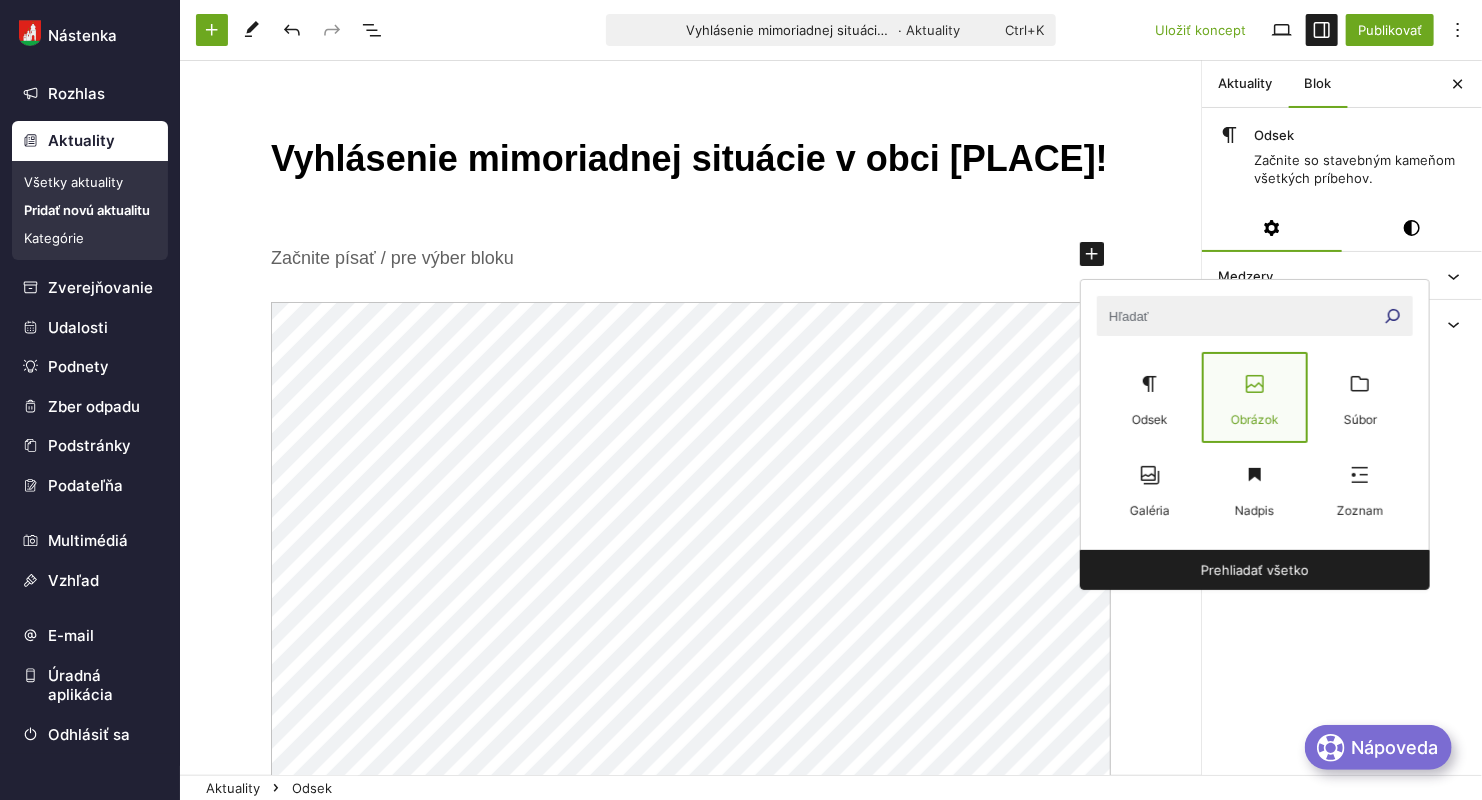 click at bounding box center (1254, 384) 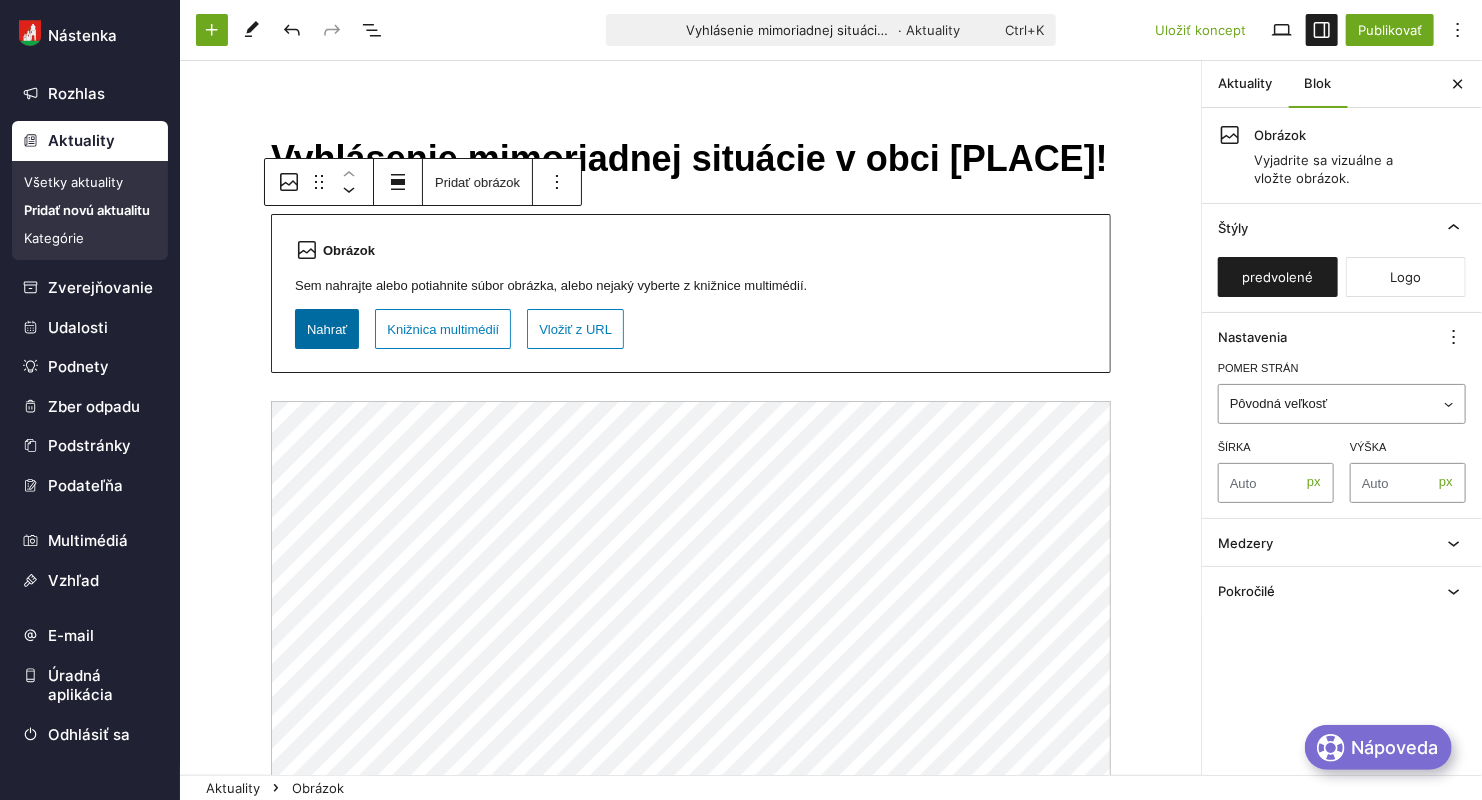 click on "Nahrať" at bounding box center [327, 329] 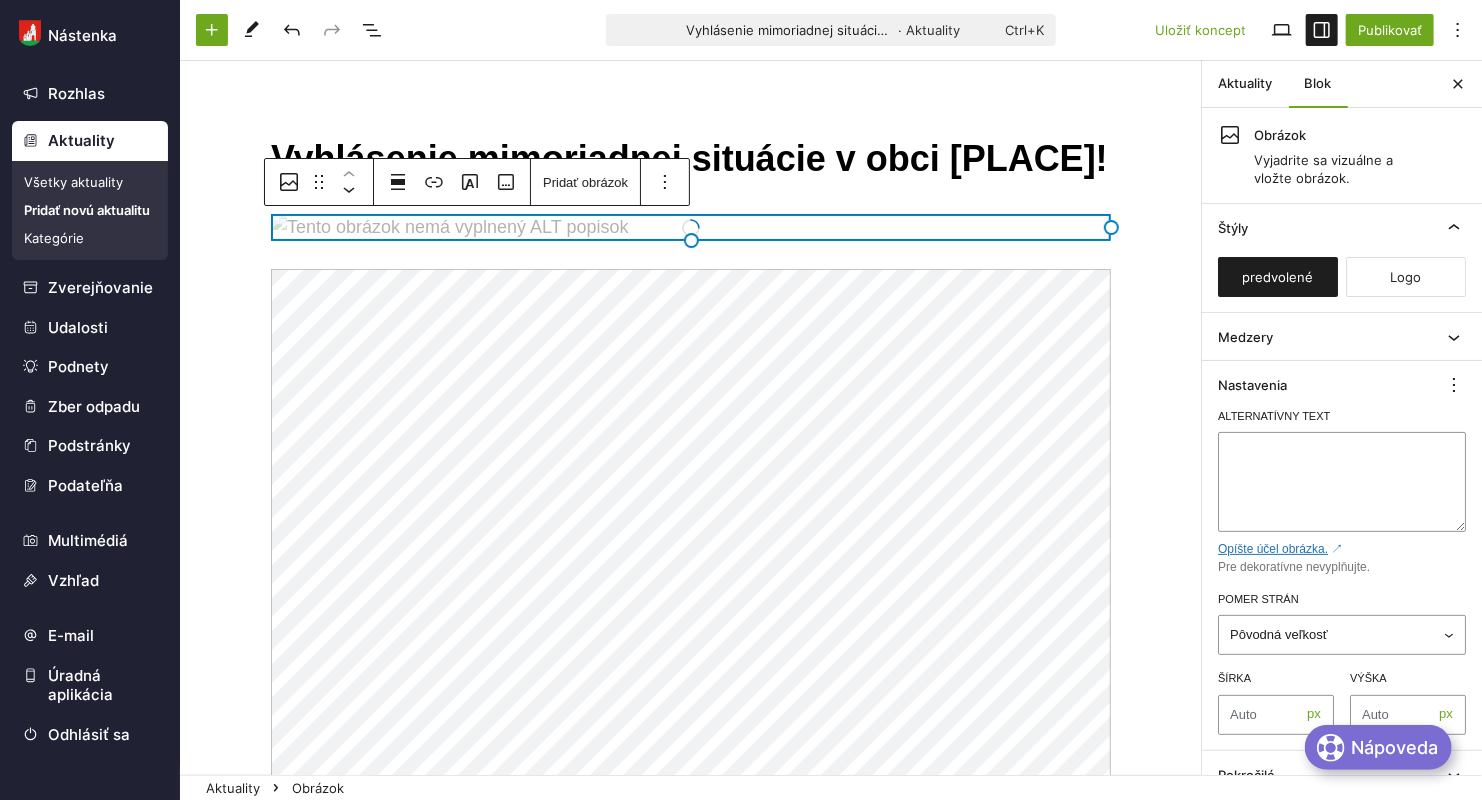 click at bounding box center (691, 227) 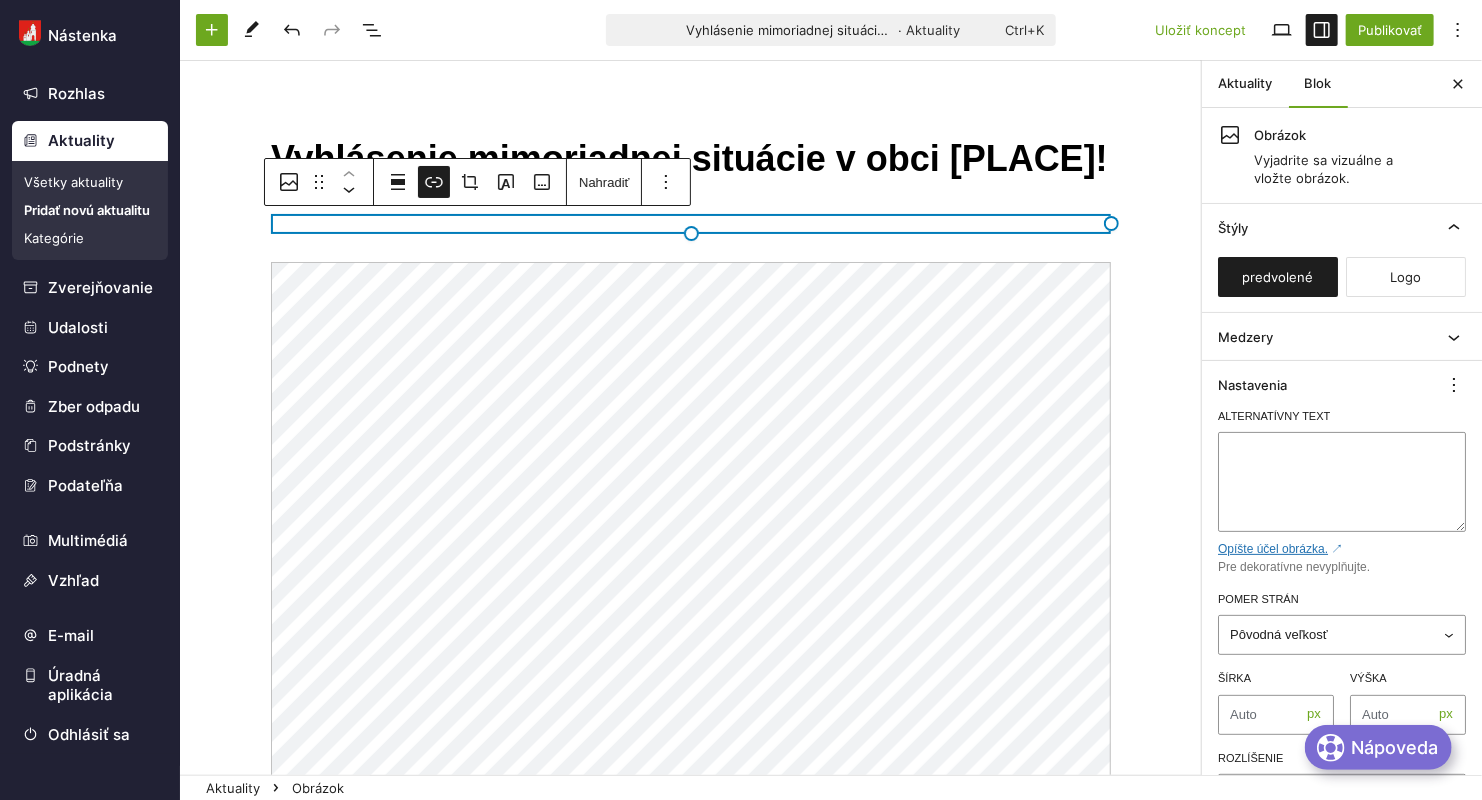 drag, startPoint x: 1103, startPoint y: 507, endPoint x: 1112, endPoint y: 602, distance: 95.42536 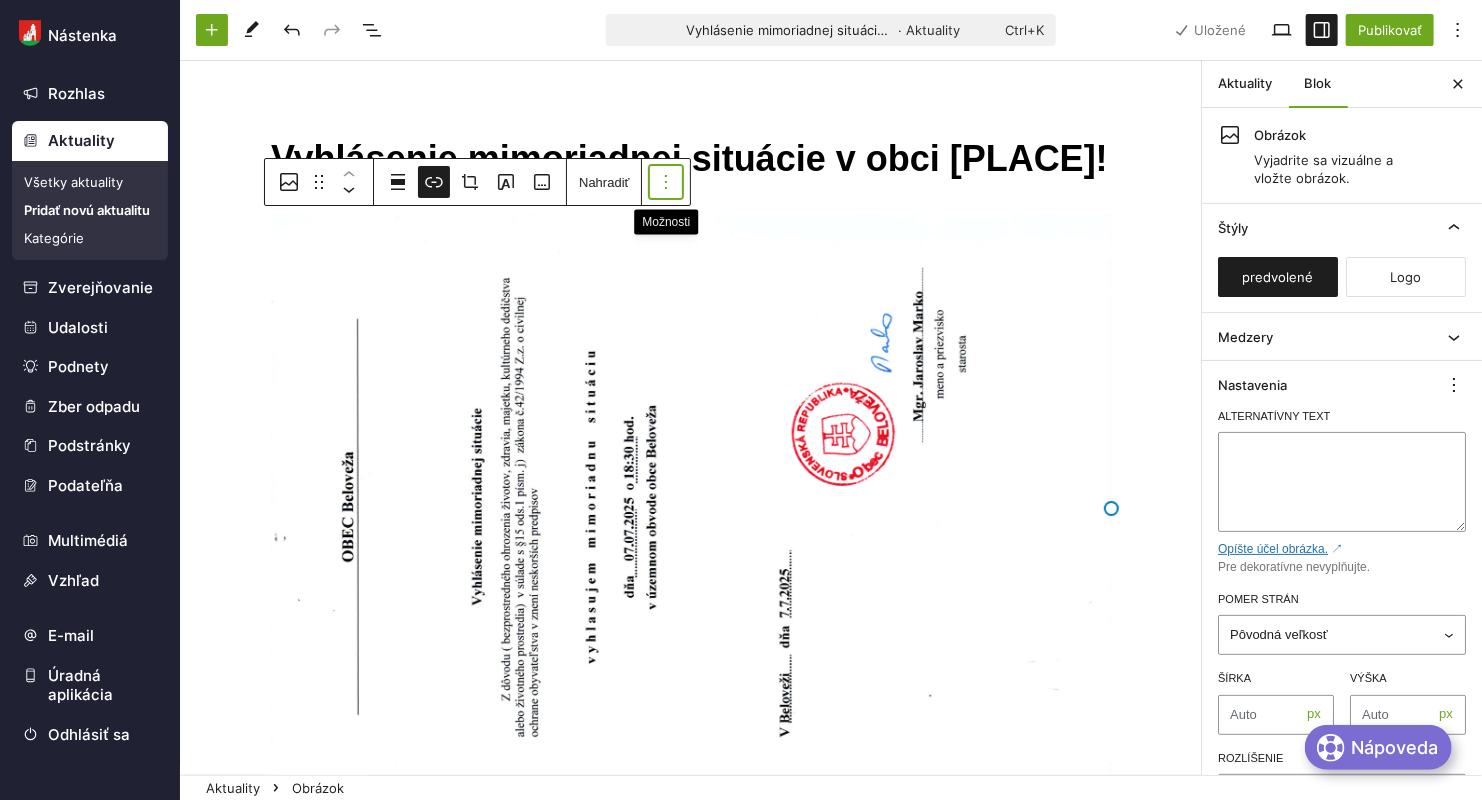 click at bounding box center [666, 182] 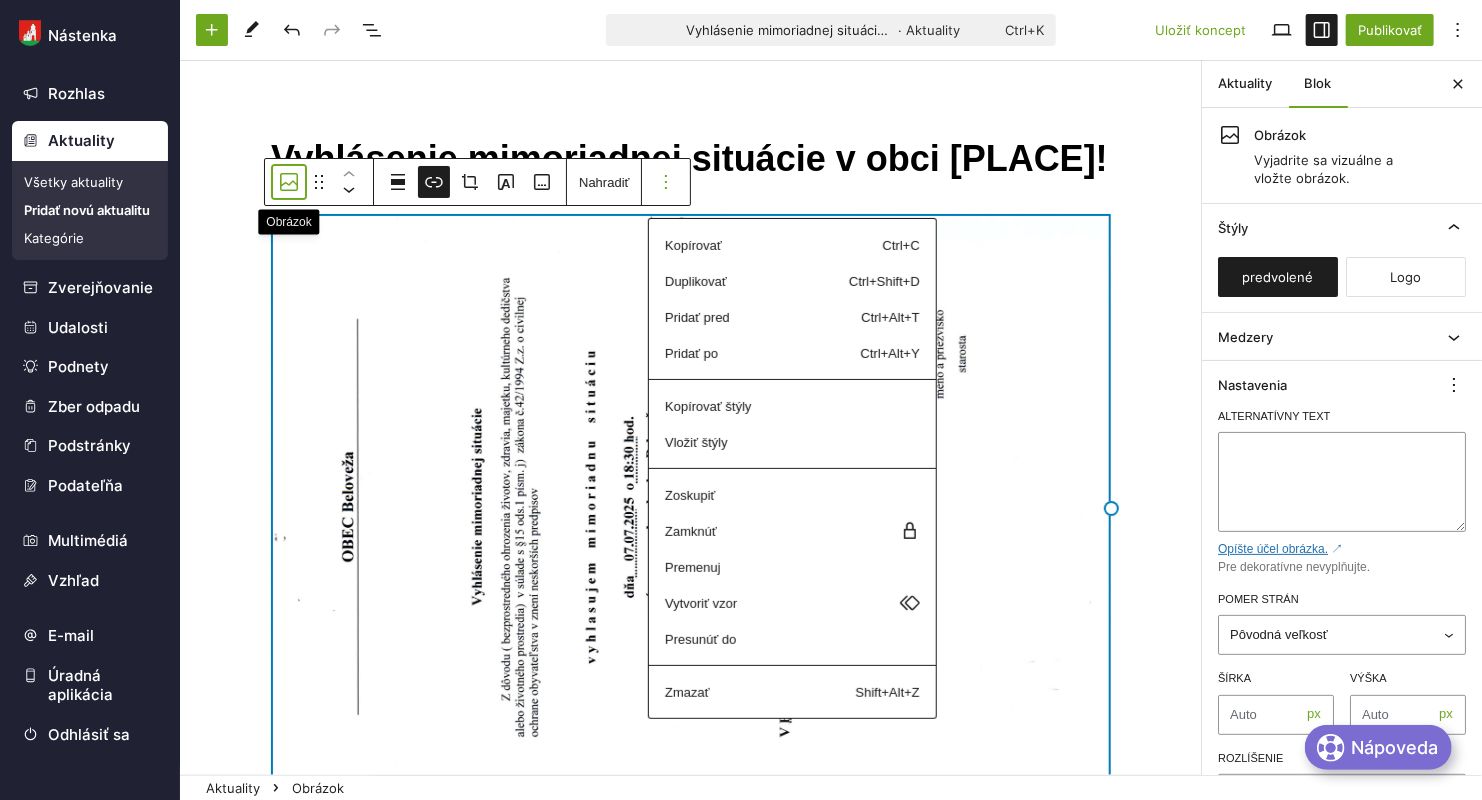 click at bounding box center [289, 182] 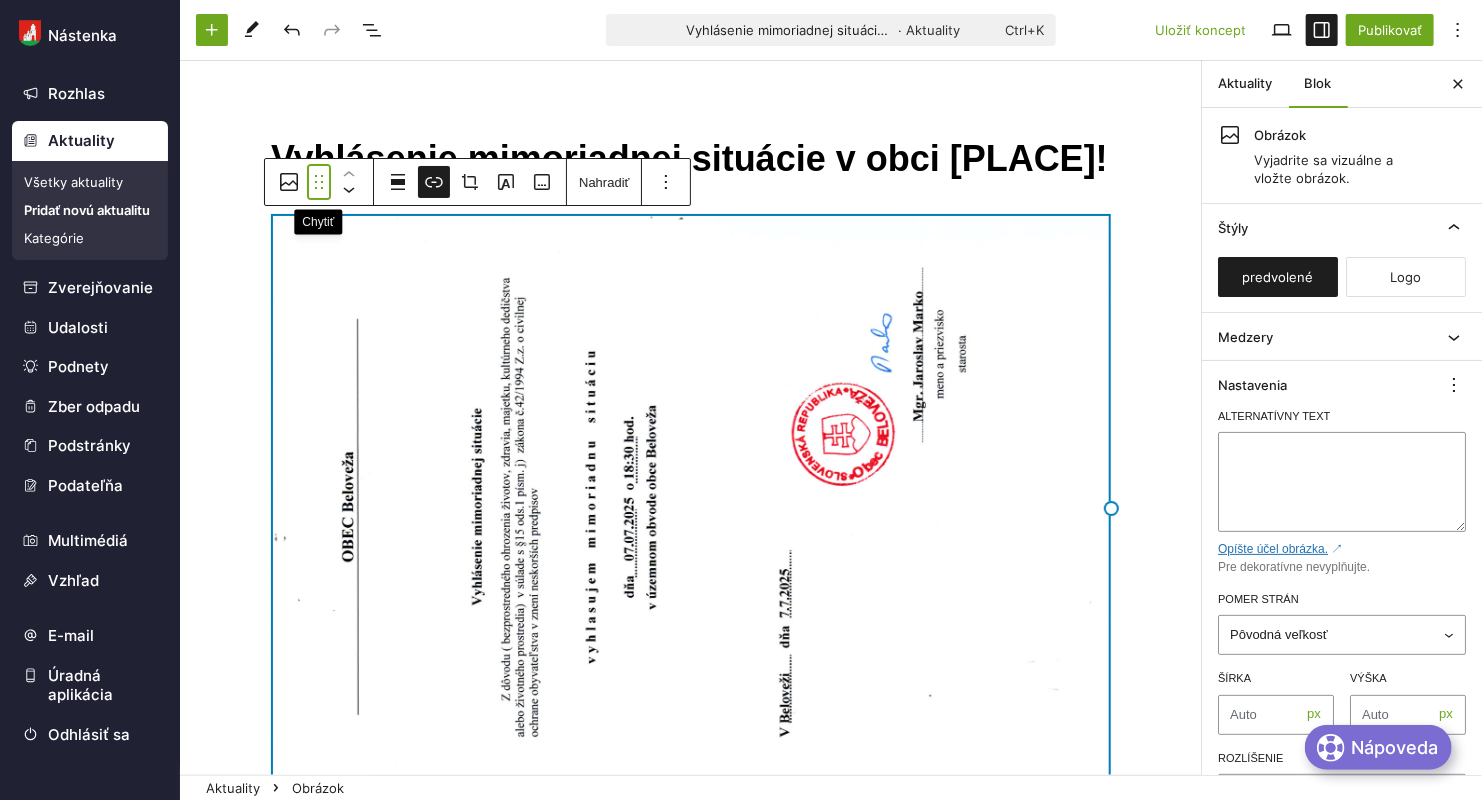 click at bounding box center (319, 182) 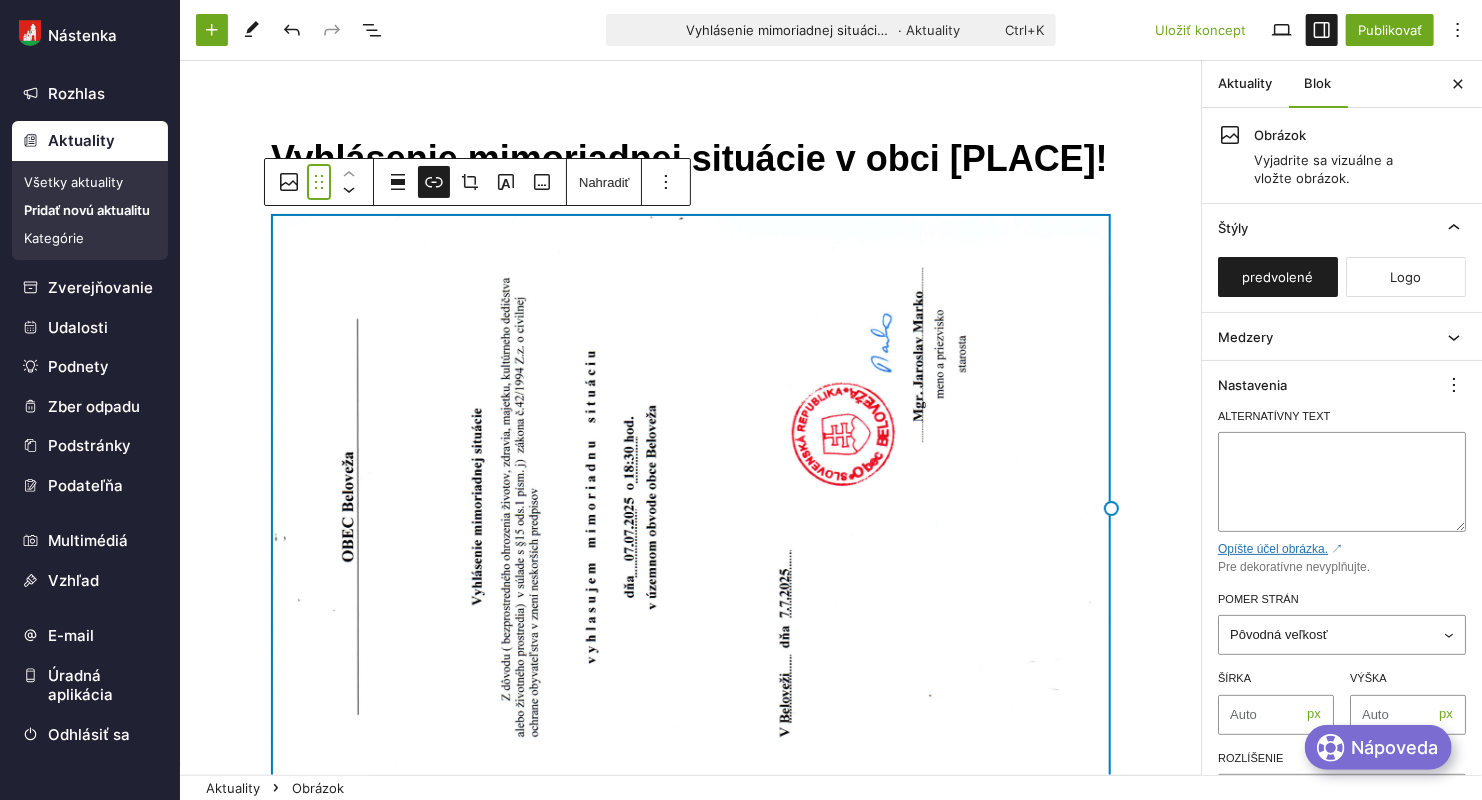 click at bounding box center [319, 182] 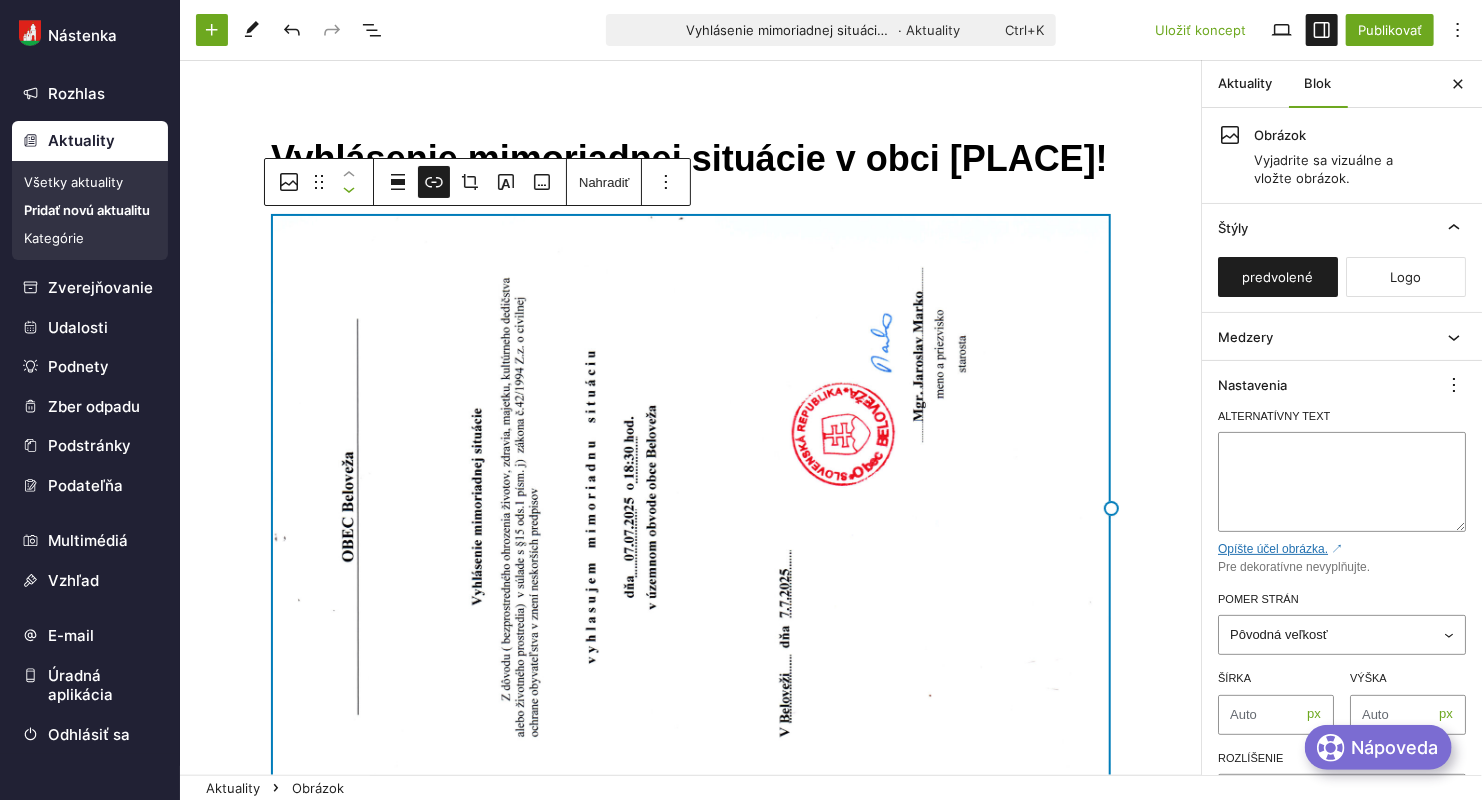 click at bounding box center (349, 189) 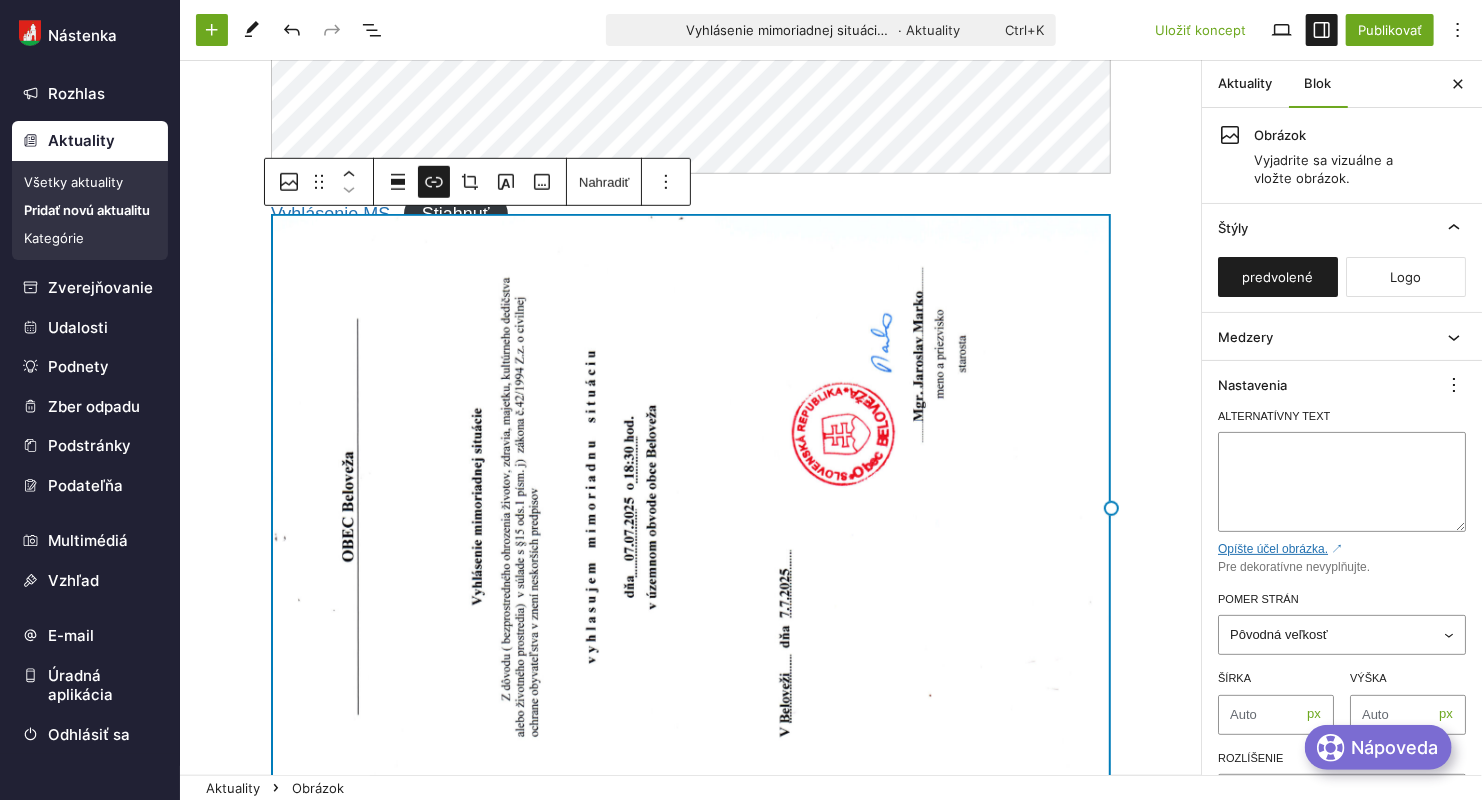scroll, scrollTop: 690, scrollLeft: 0, axis: vertical 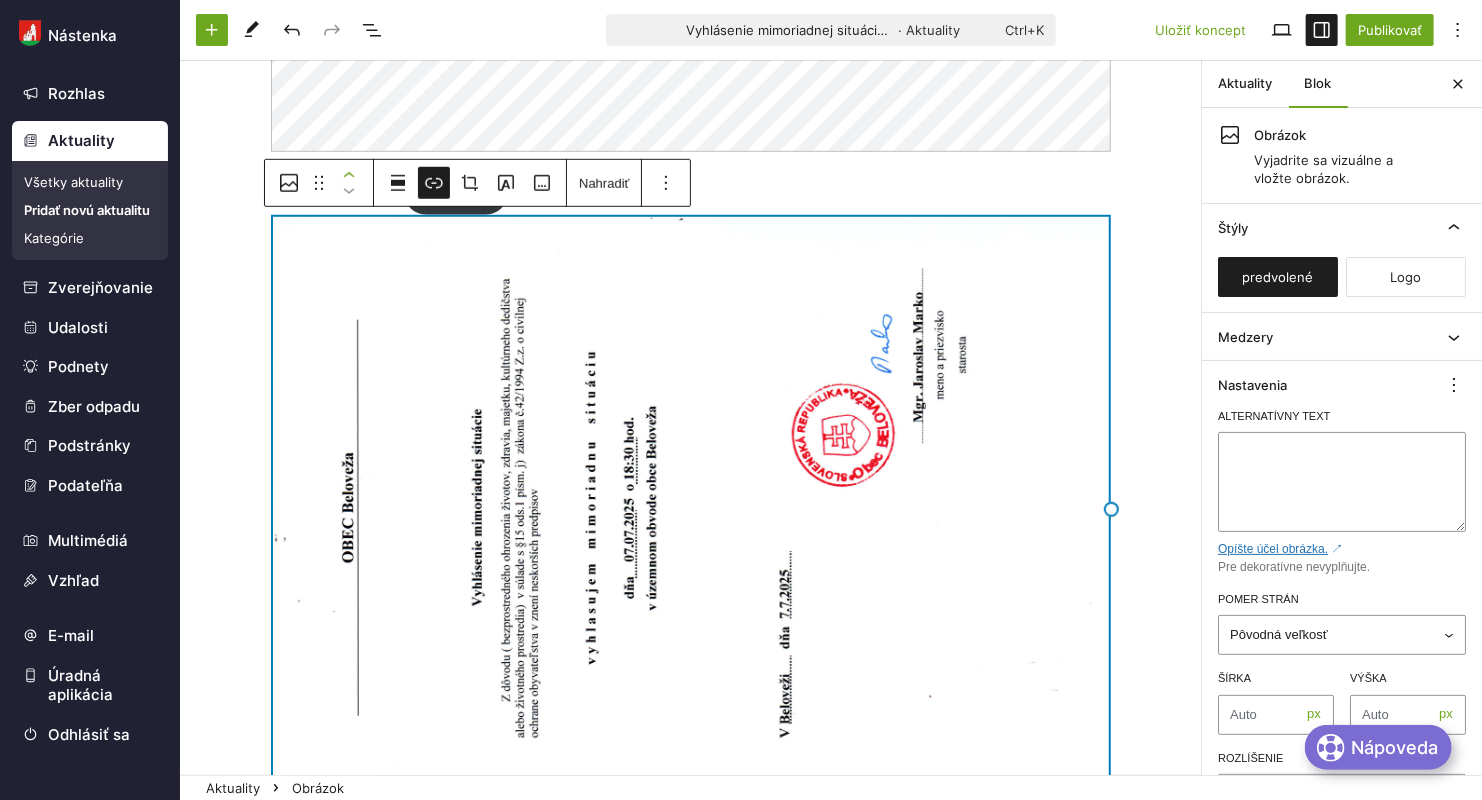 click at bounding box center (349, 175) 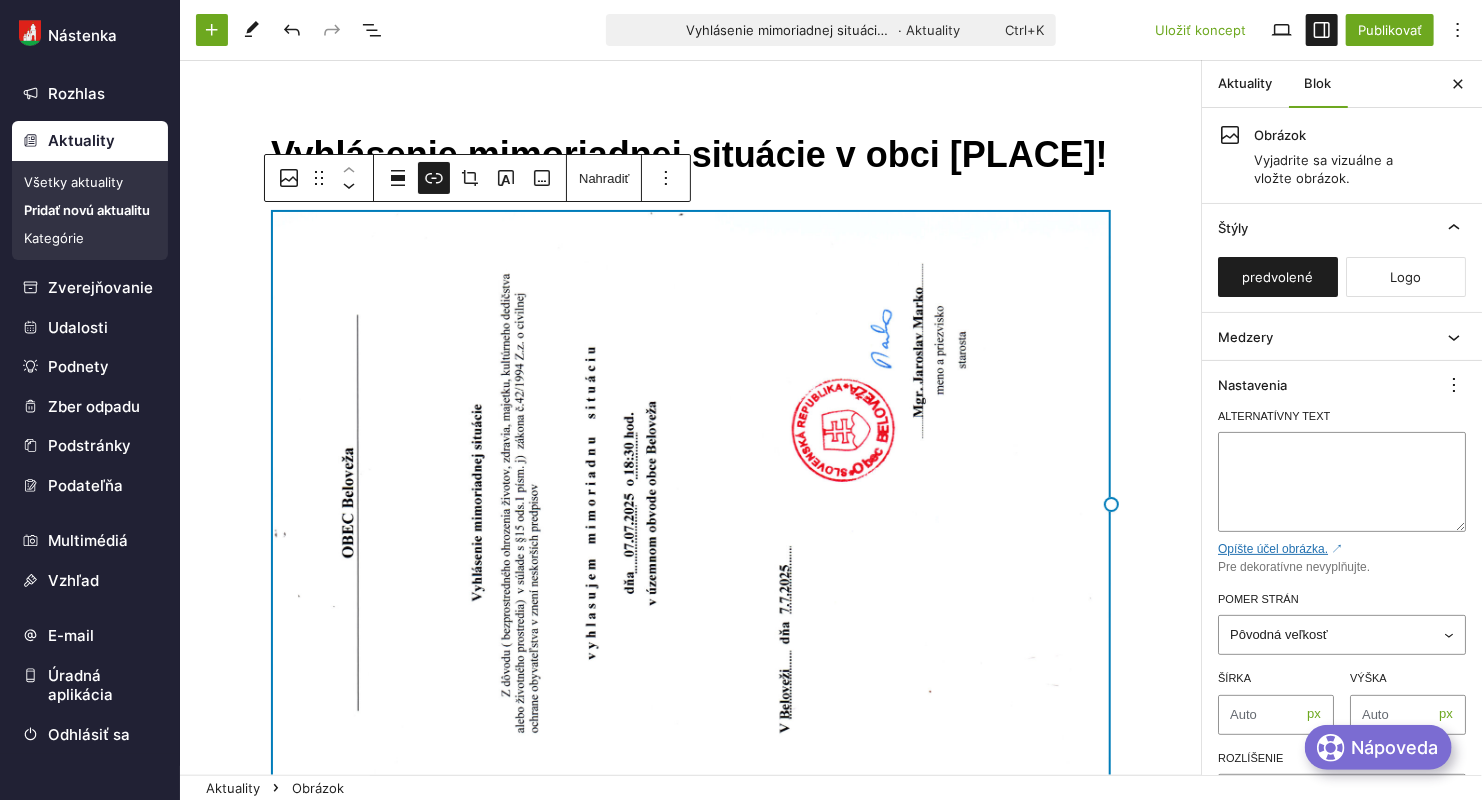 scroll, scrollTop: 0, scrollLeft: 0, axis: both 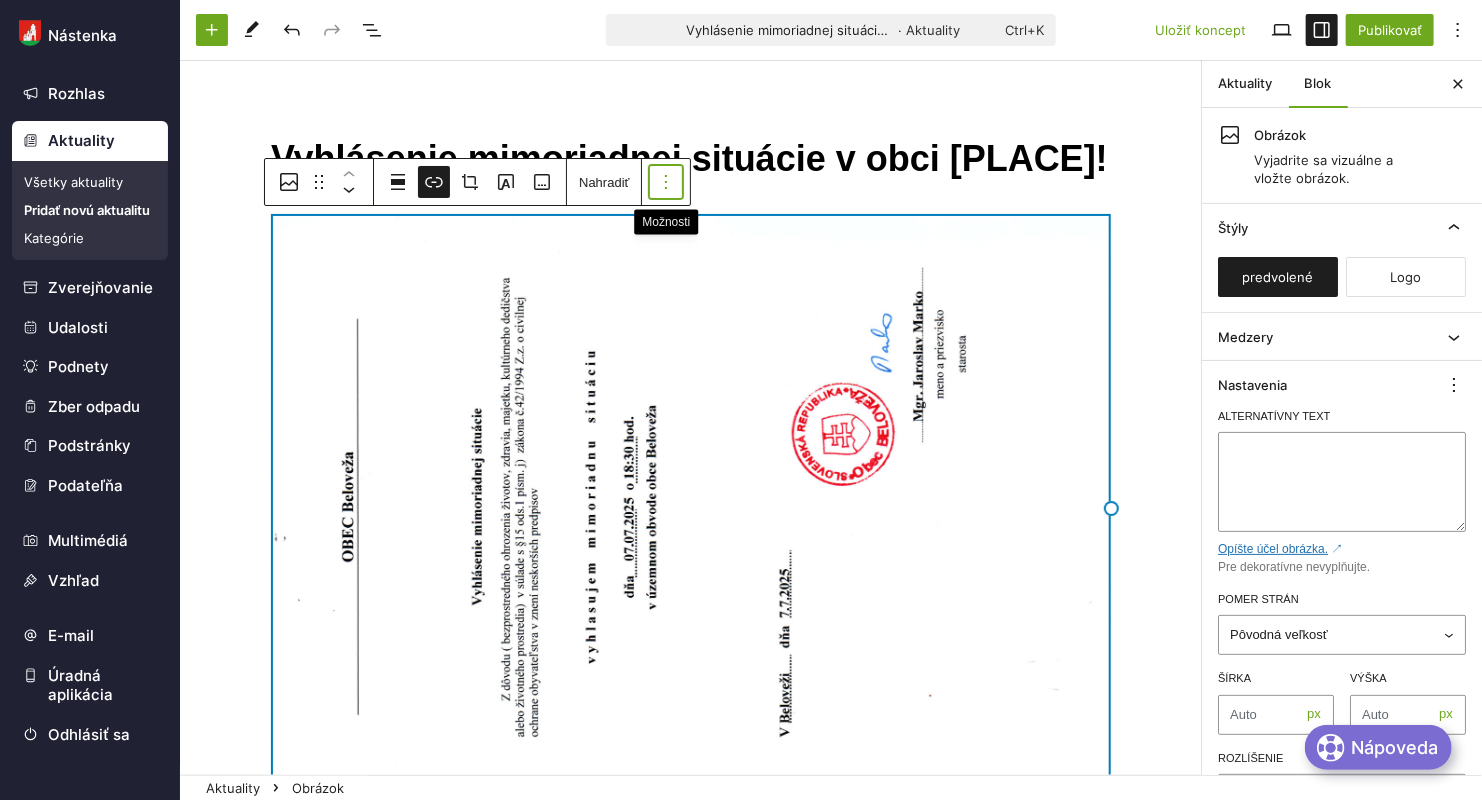 click at bounding box center (666, 182) 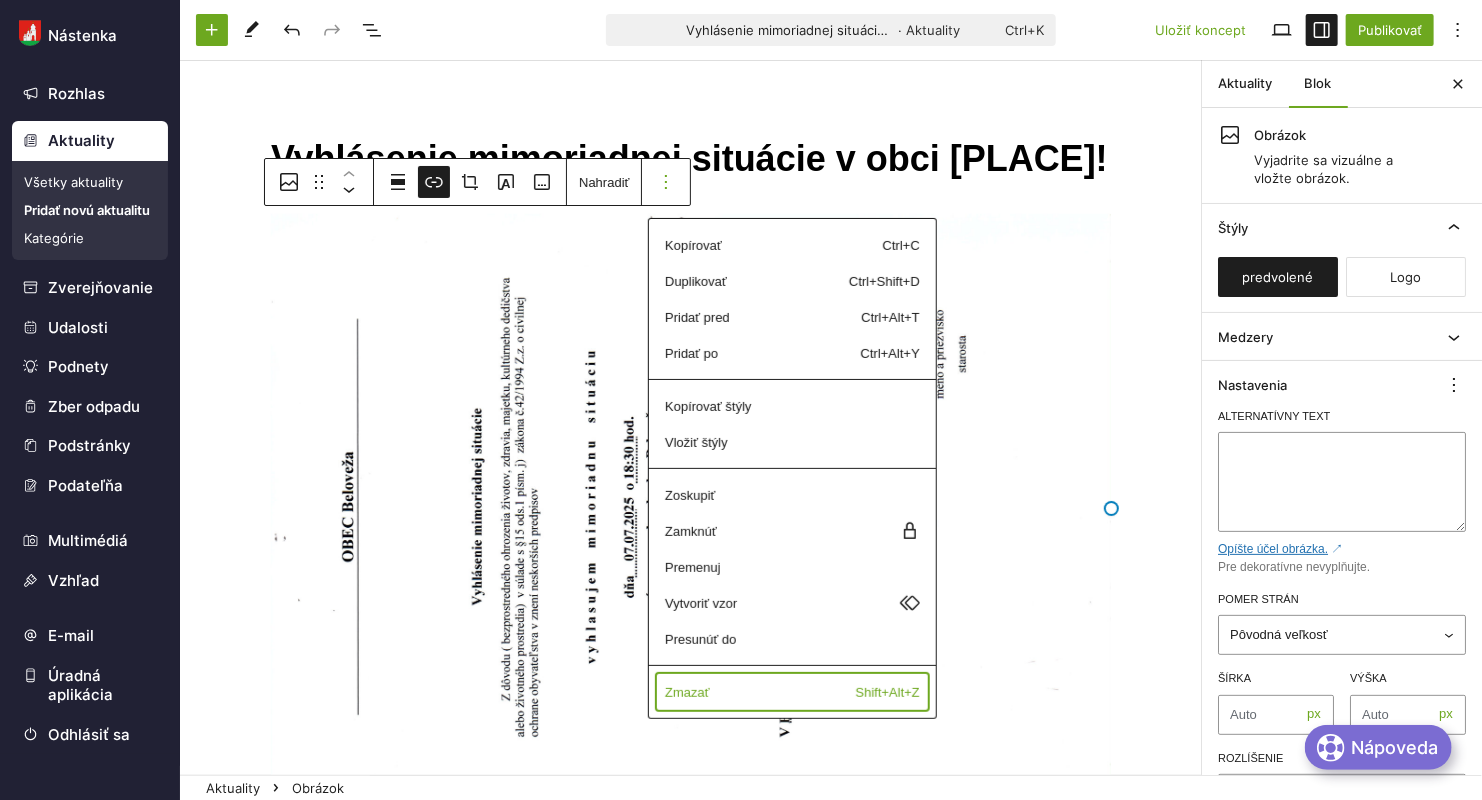 click on "Zmazať" at bounding box center (745, 245) 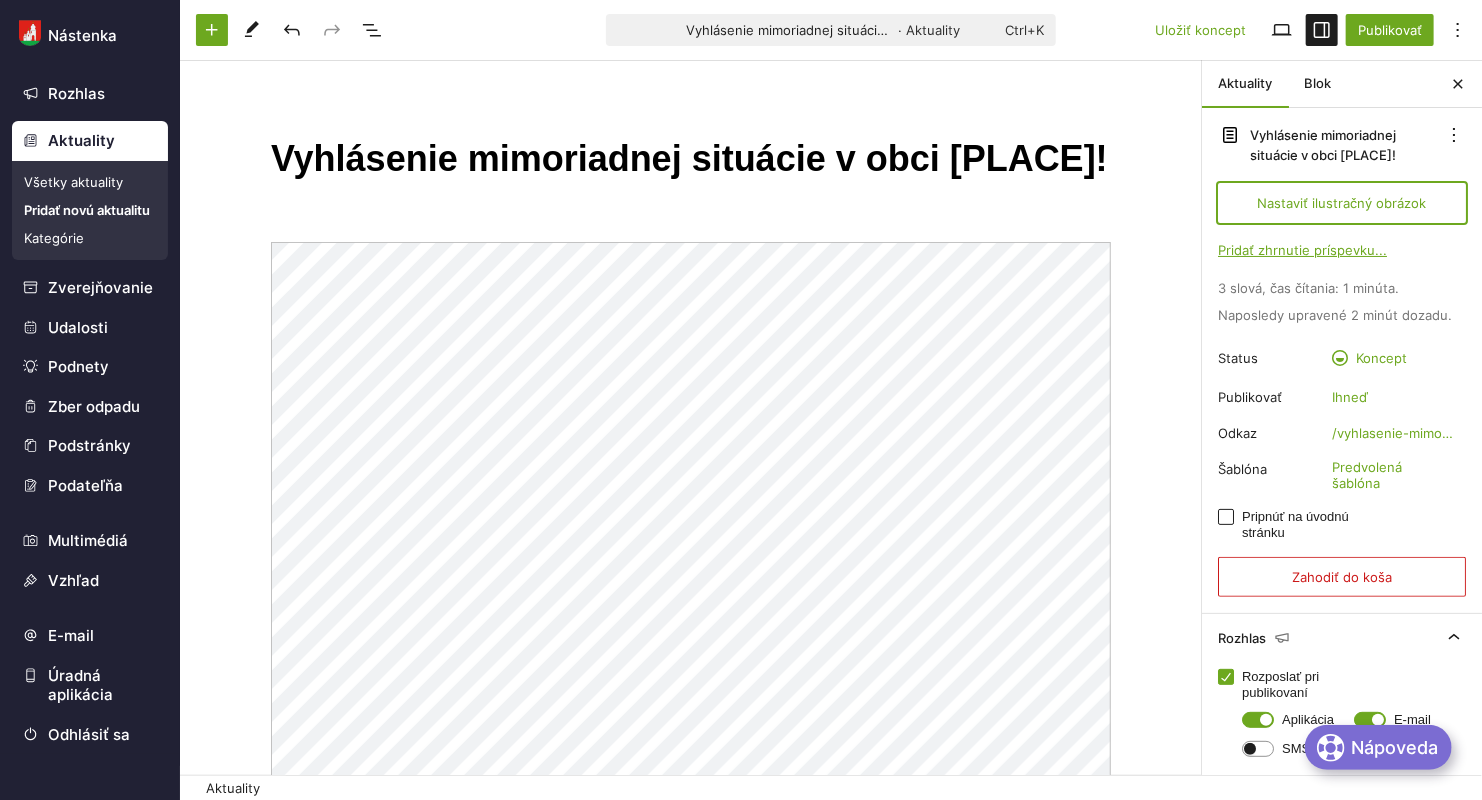 click on "Nastaviť ilustračný obrázok" at bounding box center [1342, 203] 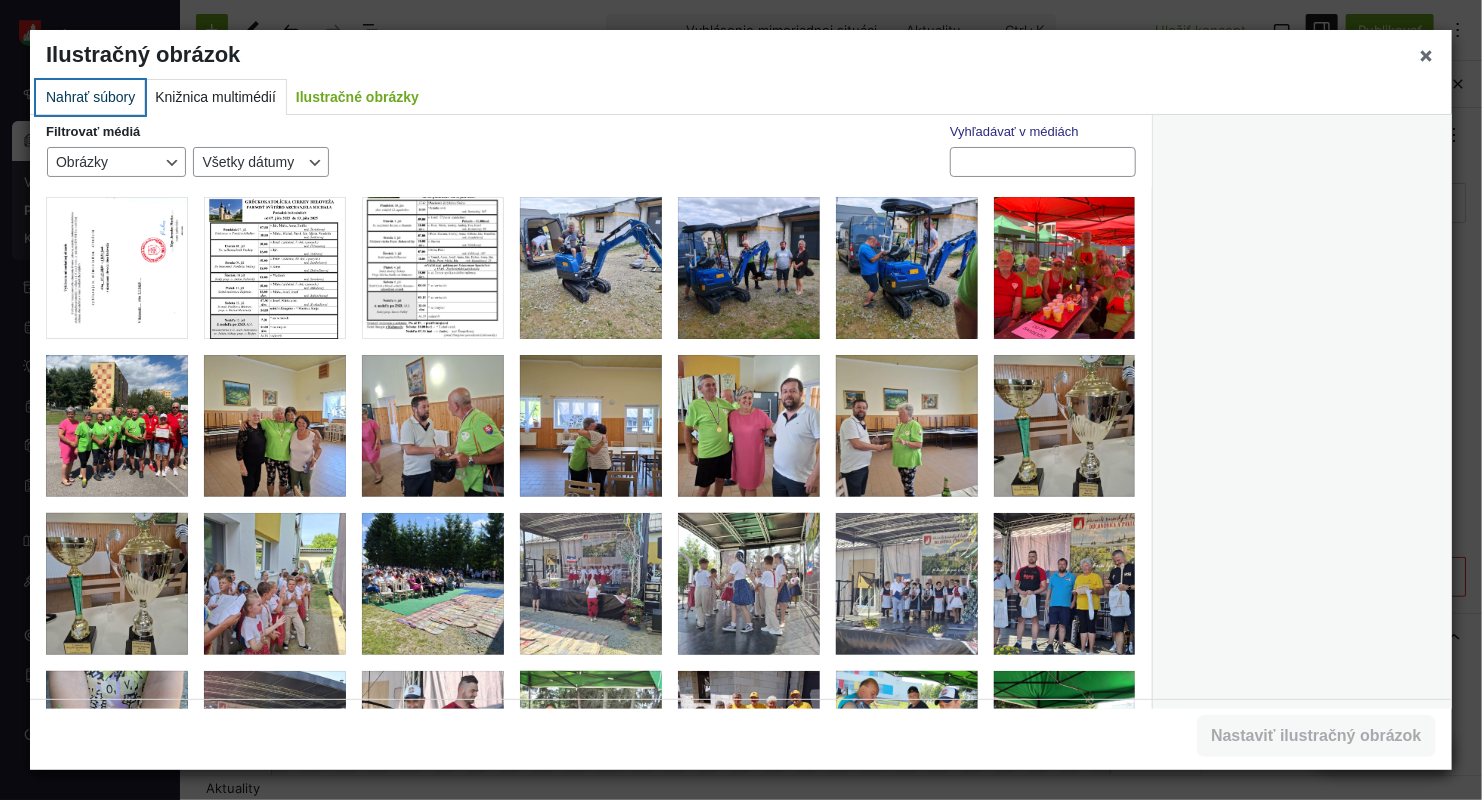 click on "Nahrať súbory" at bounding box center [90, 97] 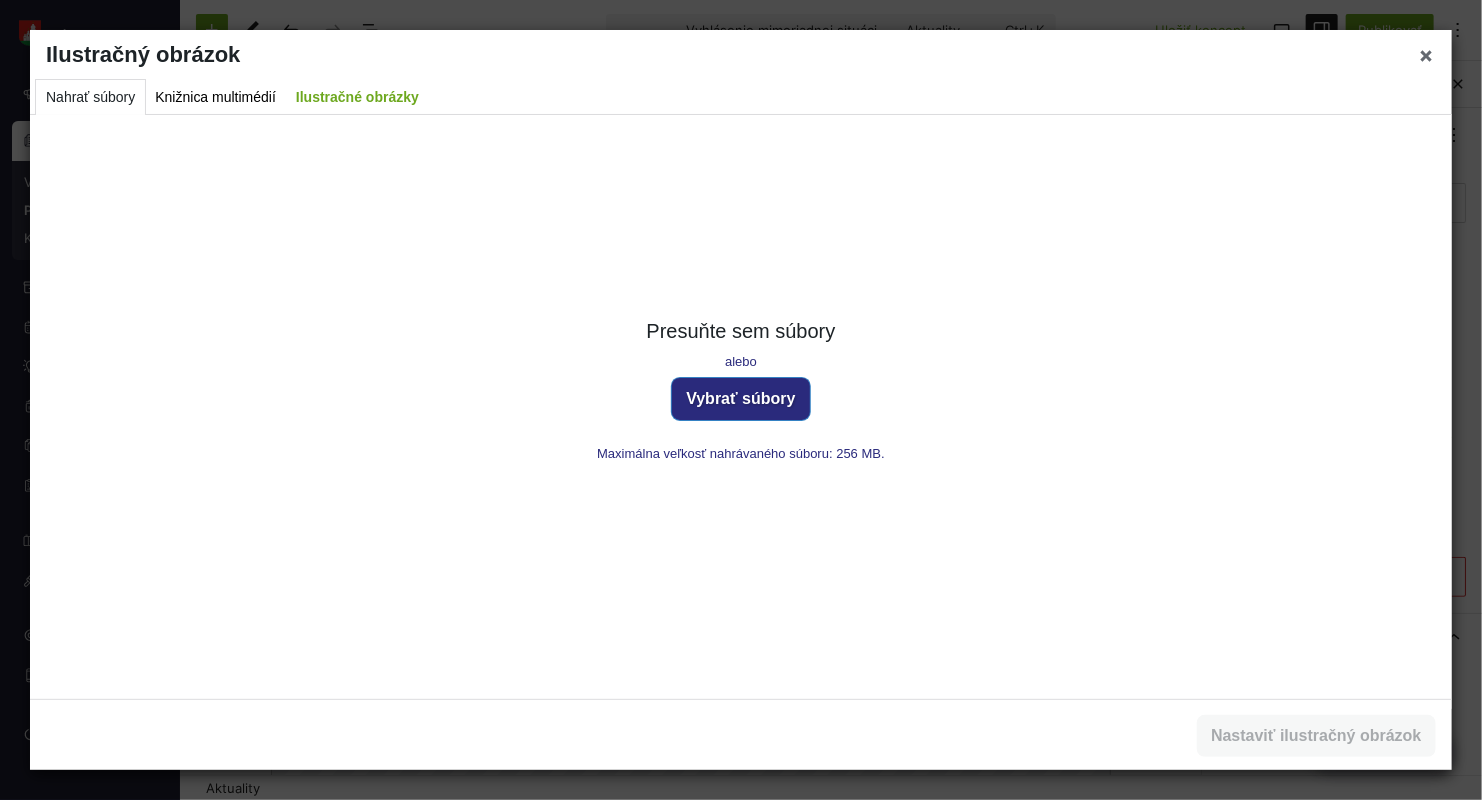 click on "Vybrať súbory" at bounding box center (741, 399) 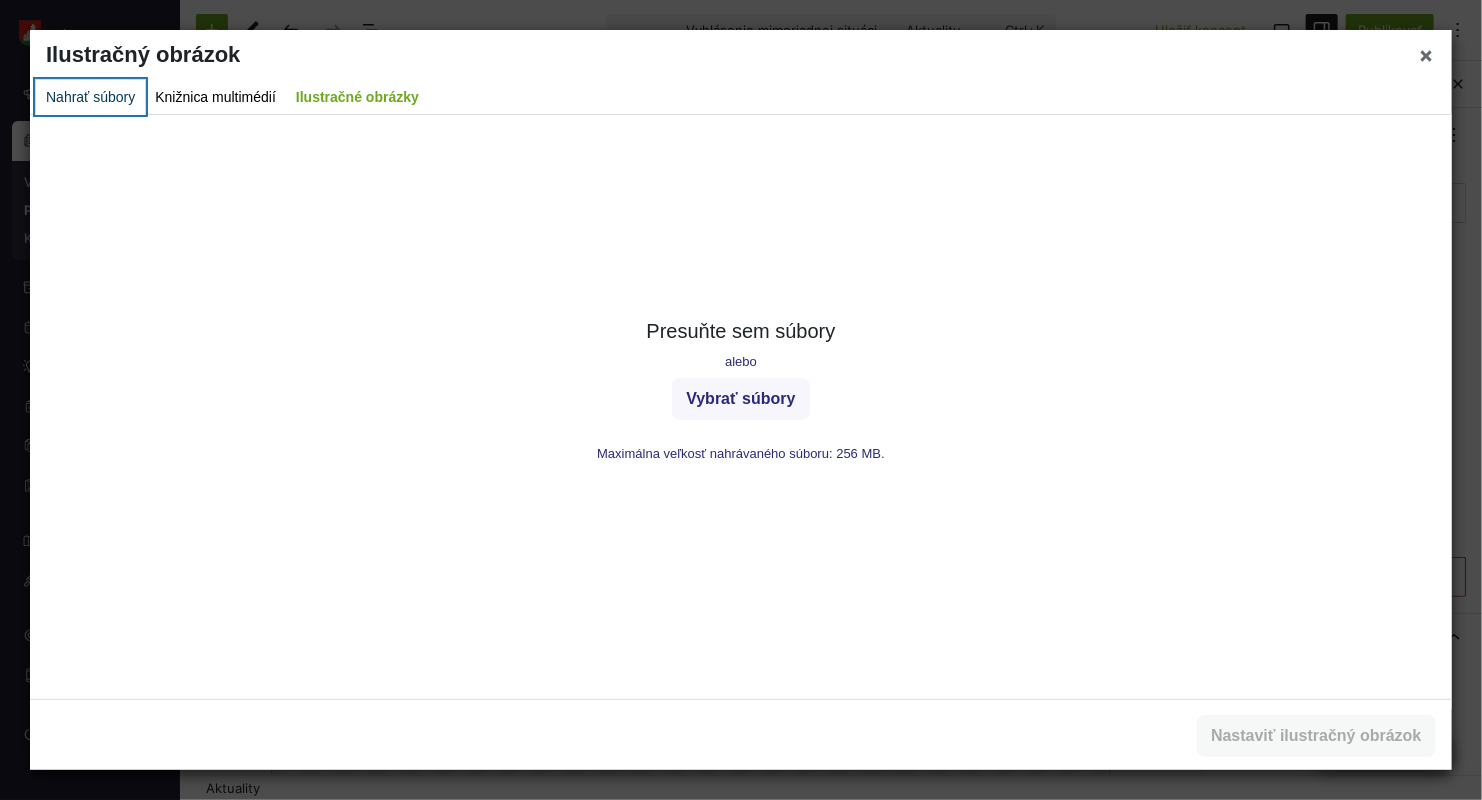 click on "Nahrať súbory" at bounding box center (90, 97) 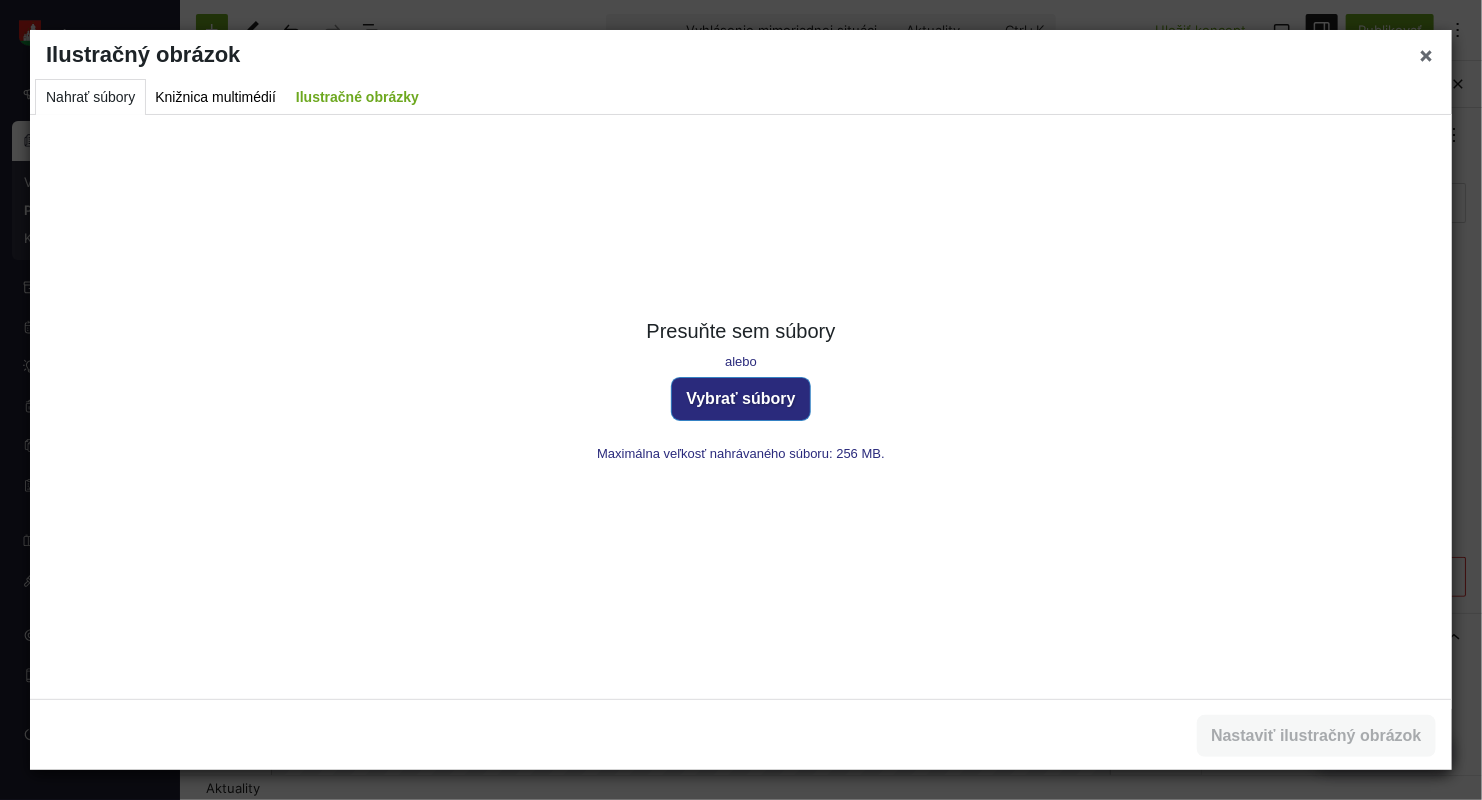 click on "Vybrať súbory" at bounding box center [741, 399] 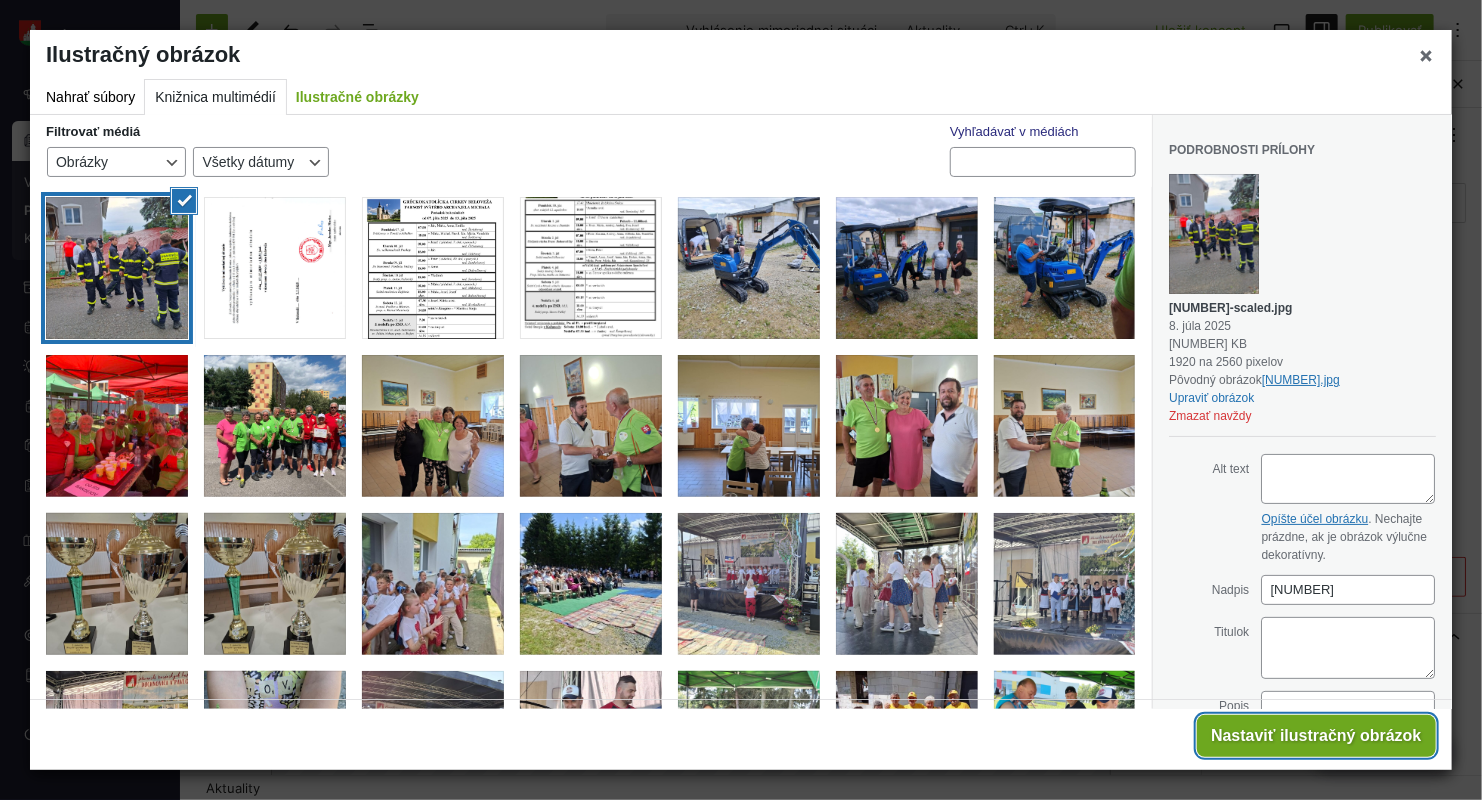 click on "Nastaviť ilustračný obrázok" at bounding box center (1316, 736) 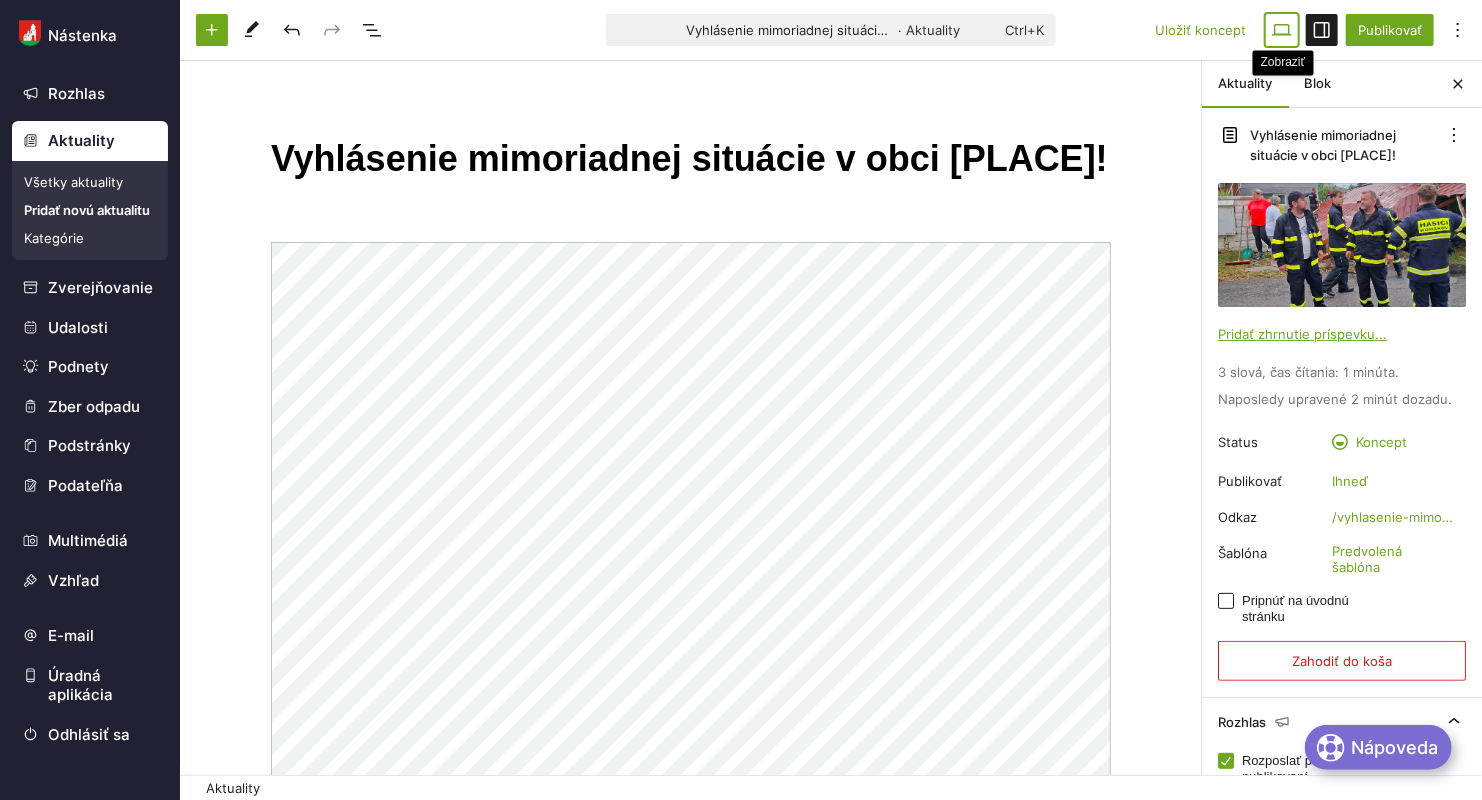 click at bounding box center [1282, 30] 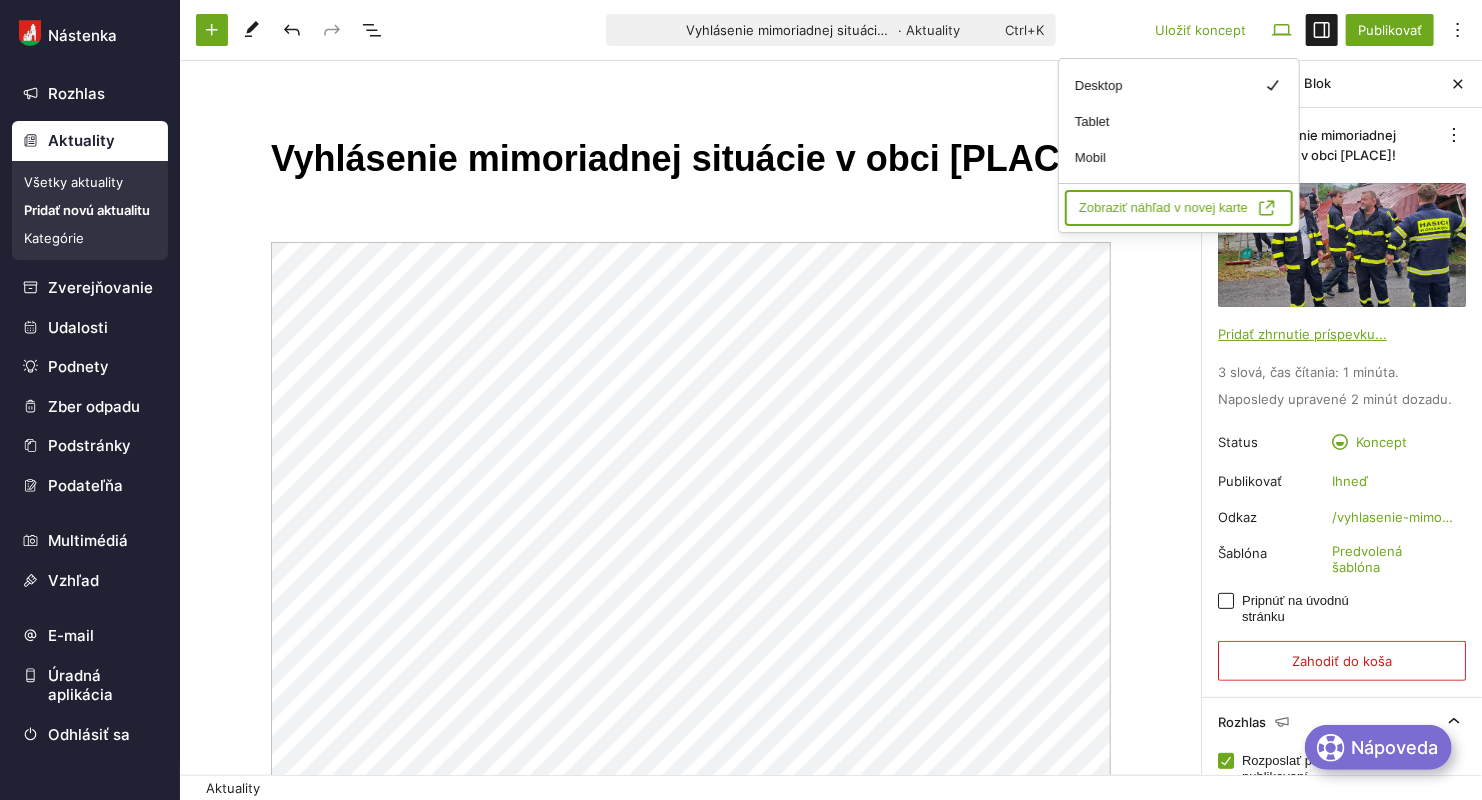 click on "Zobraziť náhľad v novej karte" at bounding box center (1179, 208) 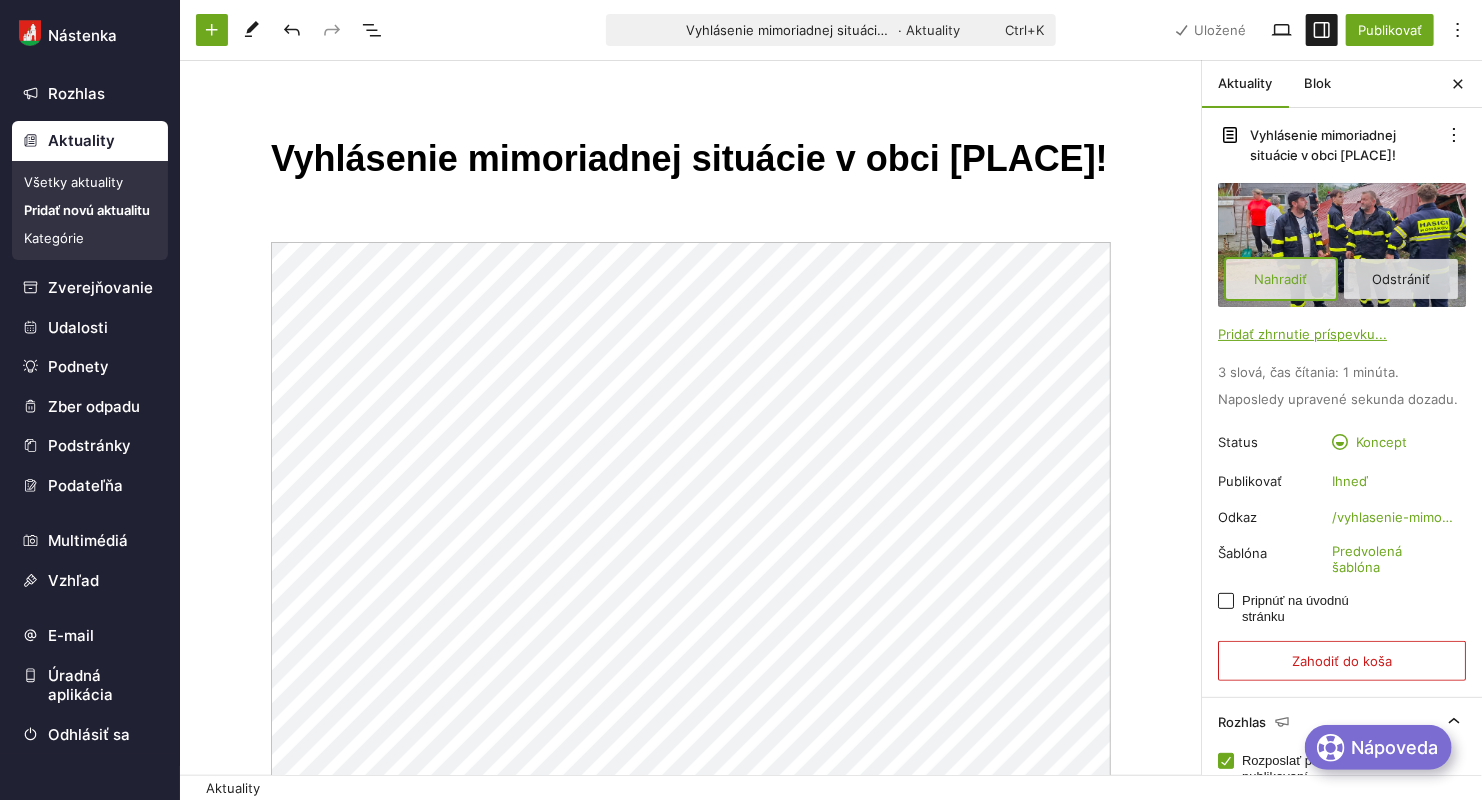 click on "Nahradiť" at bounding box center [1281, 279] 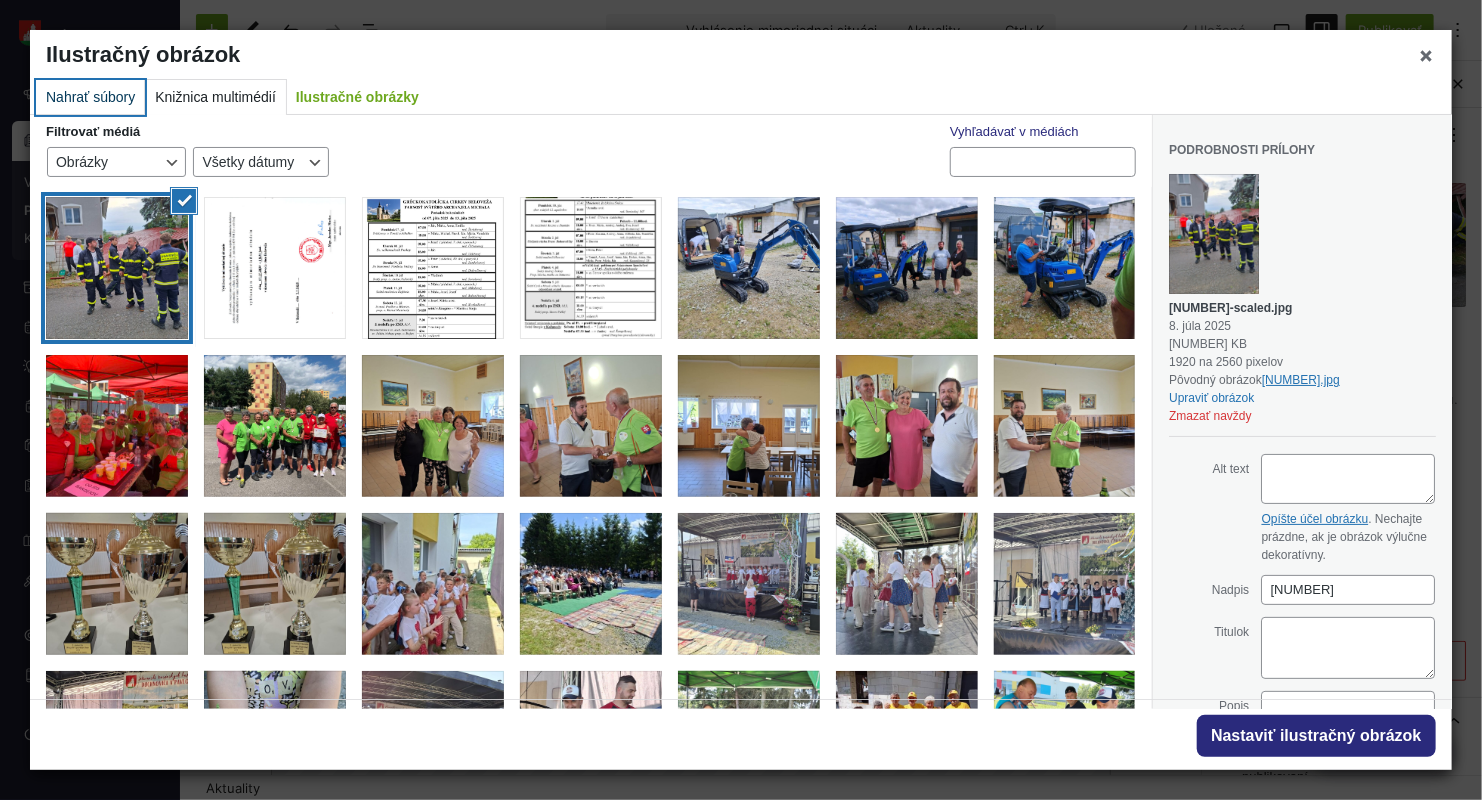 click on "Nahrať súbory" at bounding box center (90, 97) 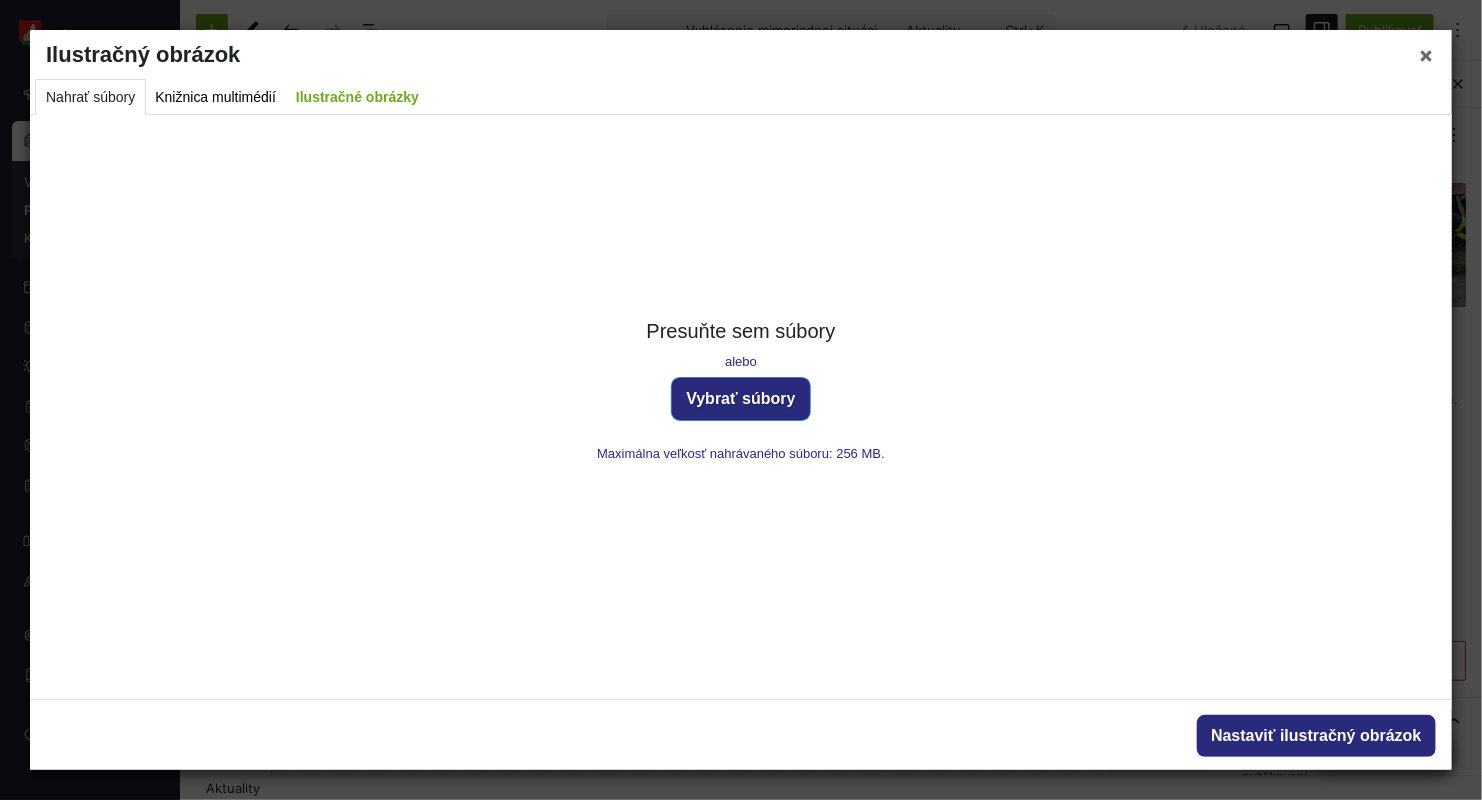 click on "Vybrať súbory" at bounding box center [741, 399] 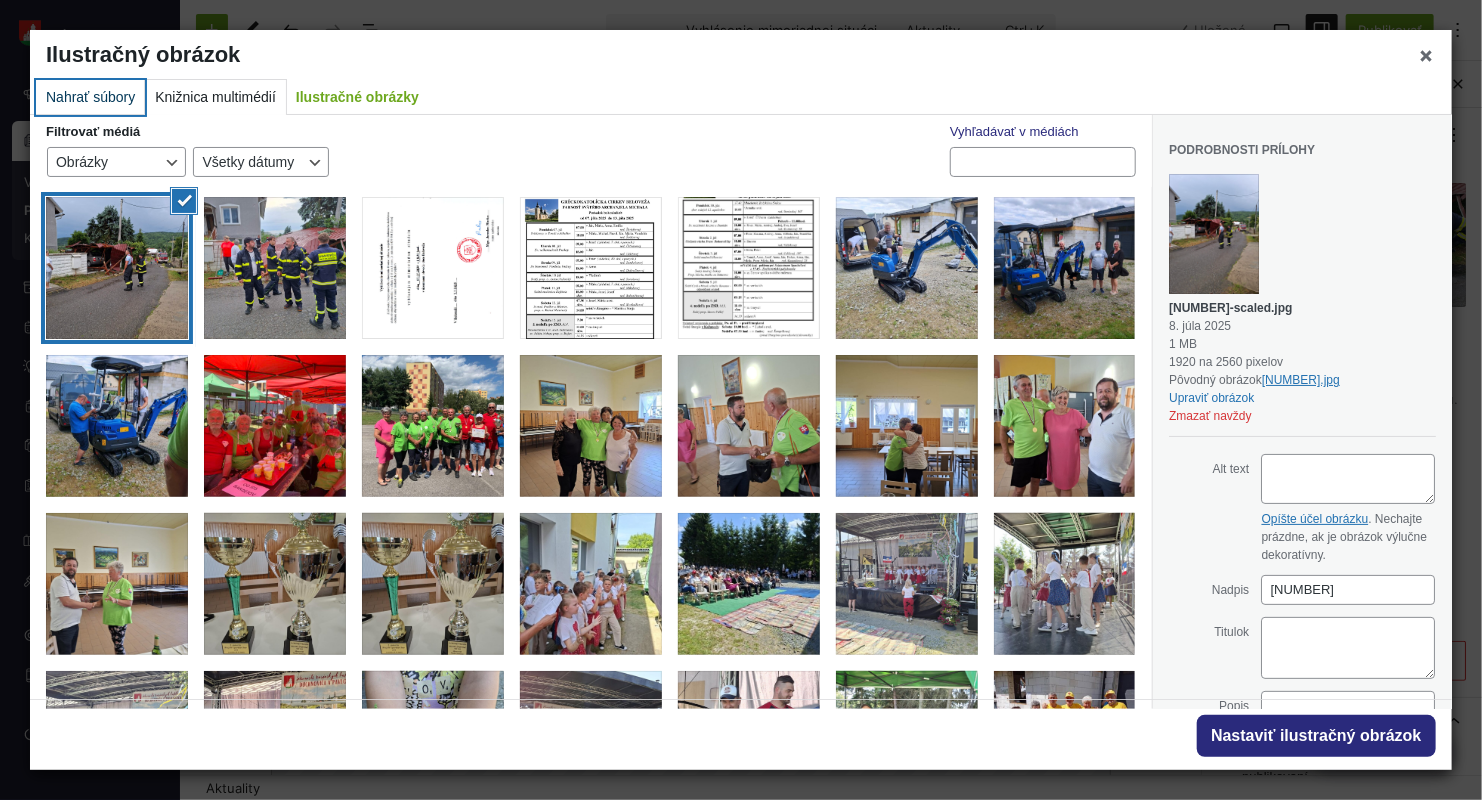click on "Nahrať súbory" at bounding box center [90, 97] 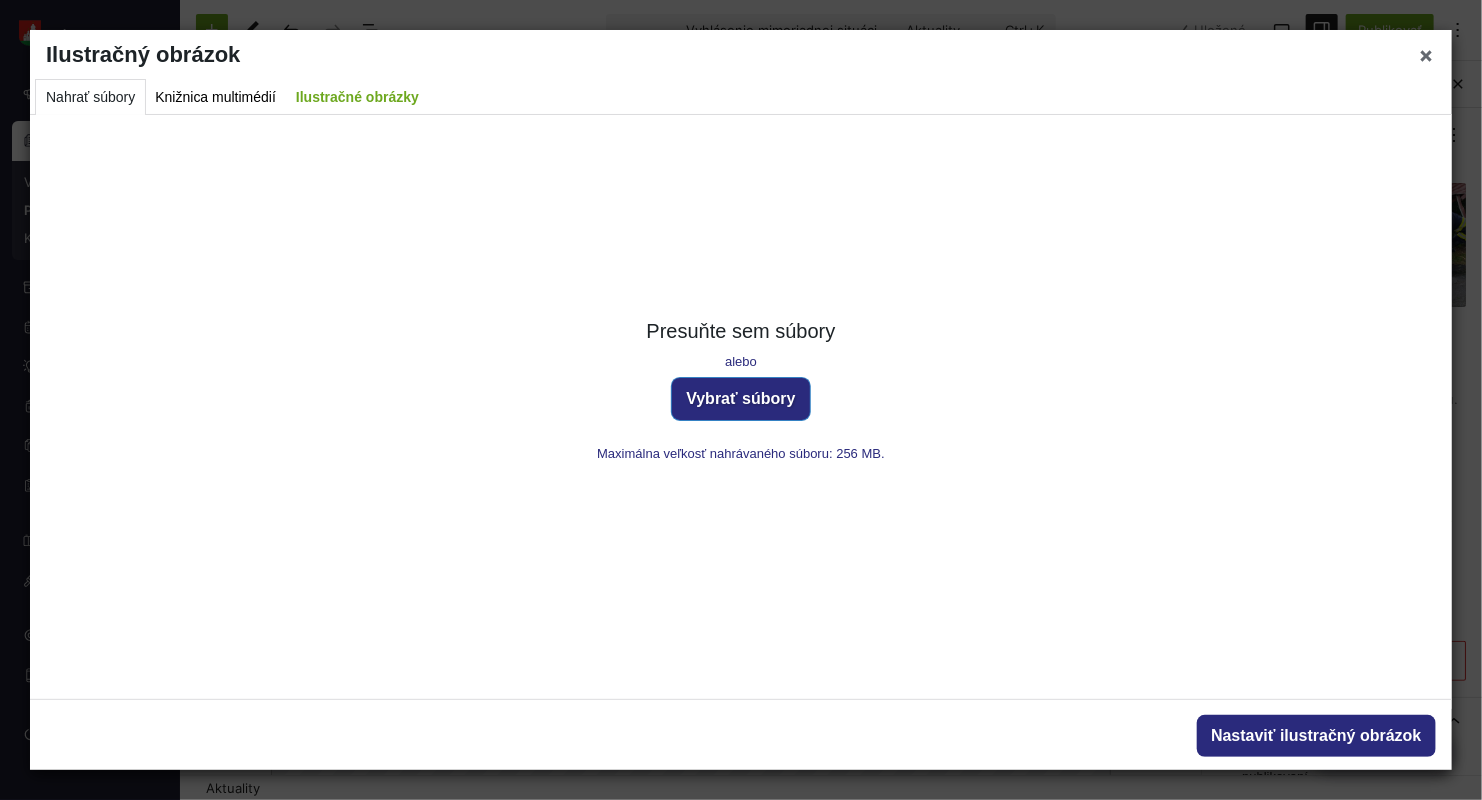 click on "Vybrať súbory" at bounding box center [741, 399] 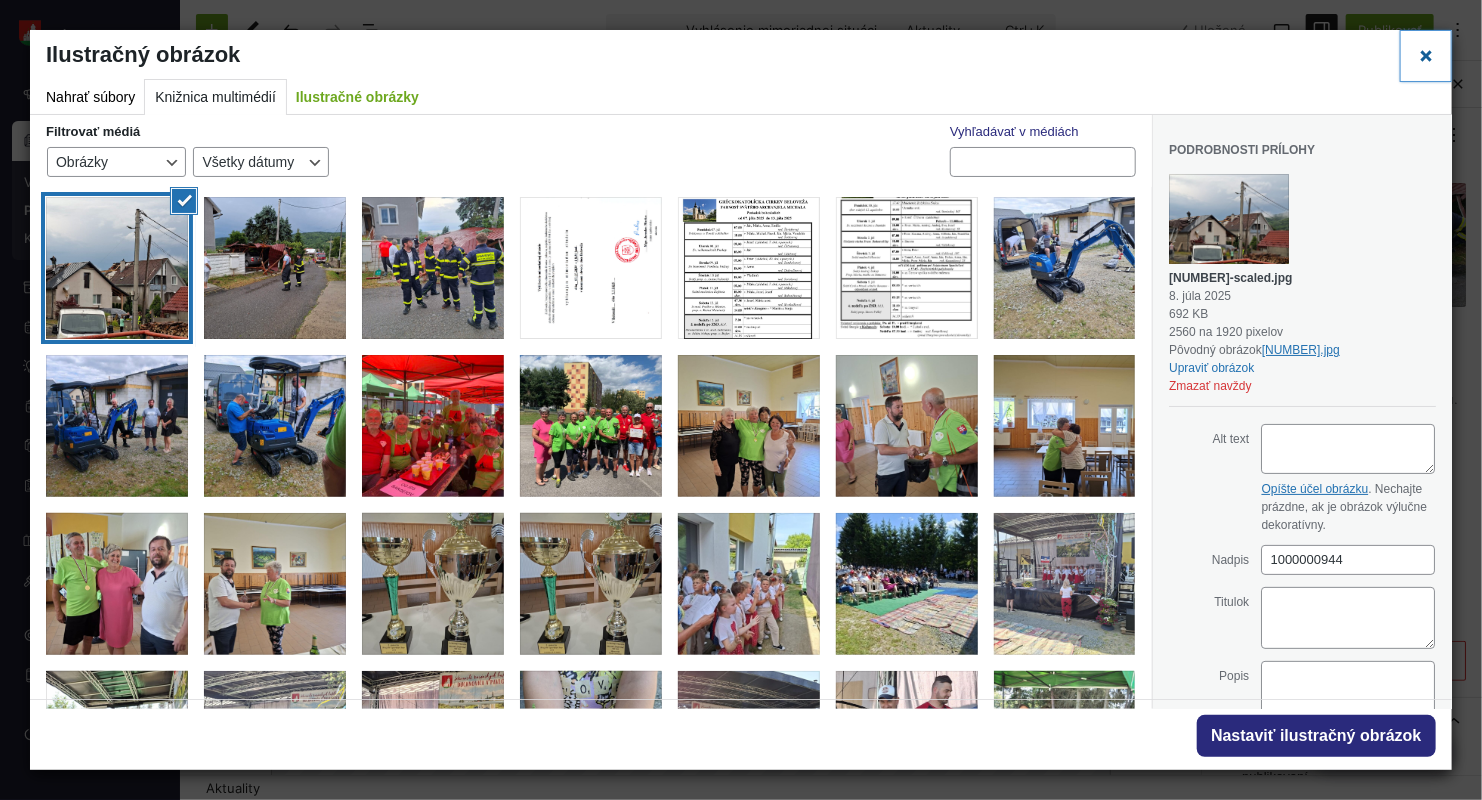 click on "Zavrieť okno" at bounding box center [1426, 55] 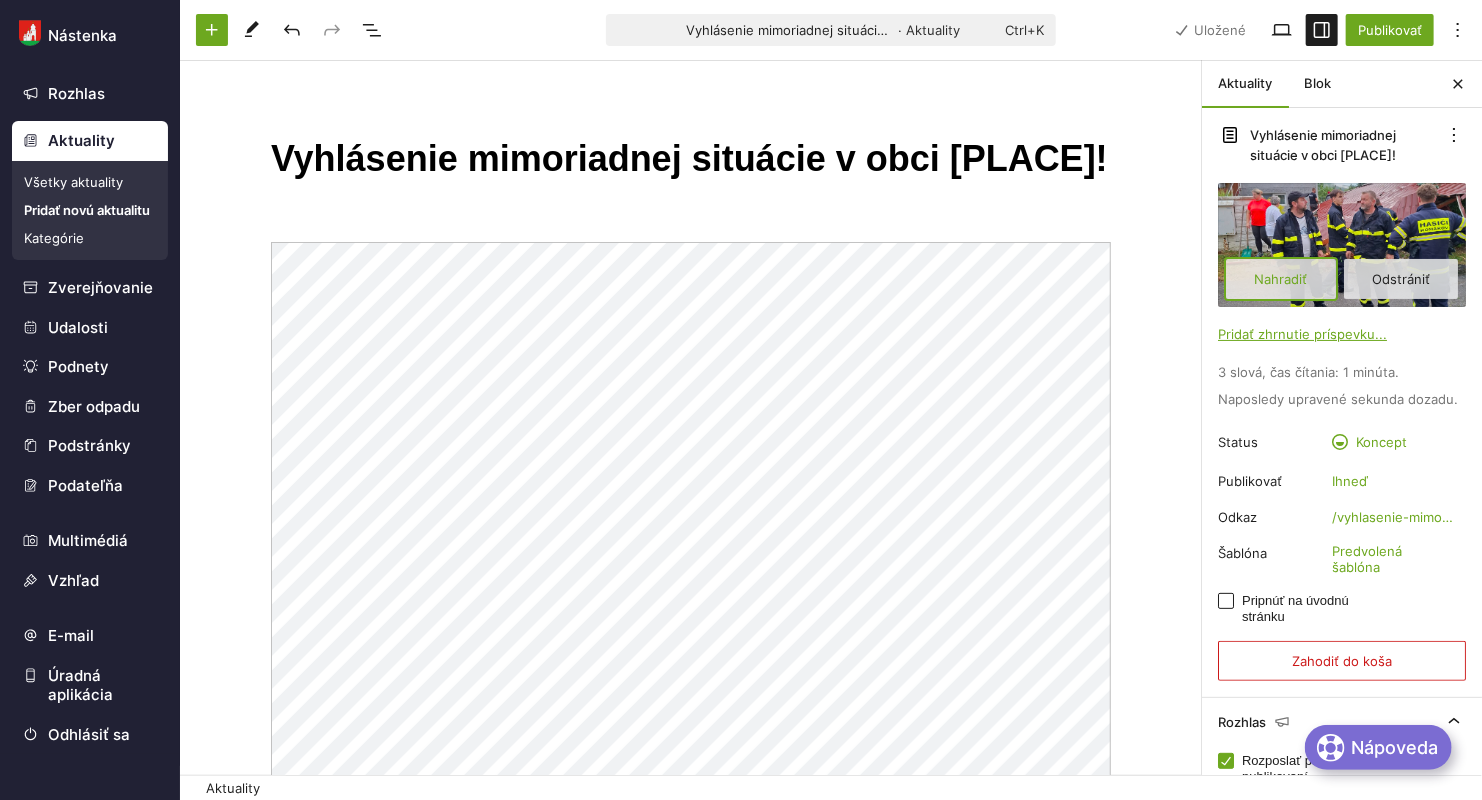 click on "Nahradiť" at bounding box center [1281, 279] 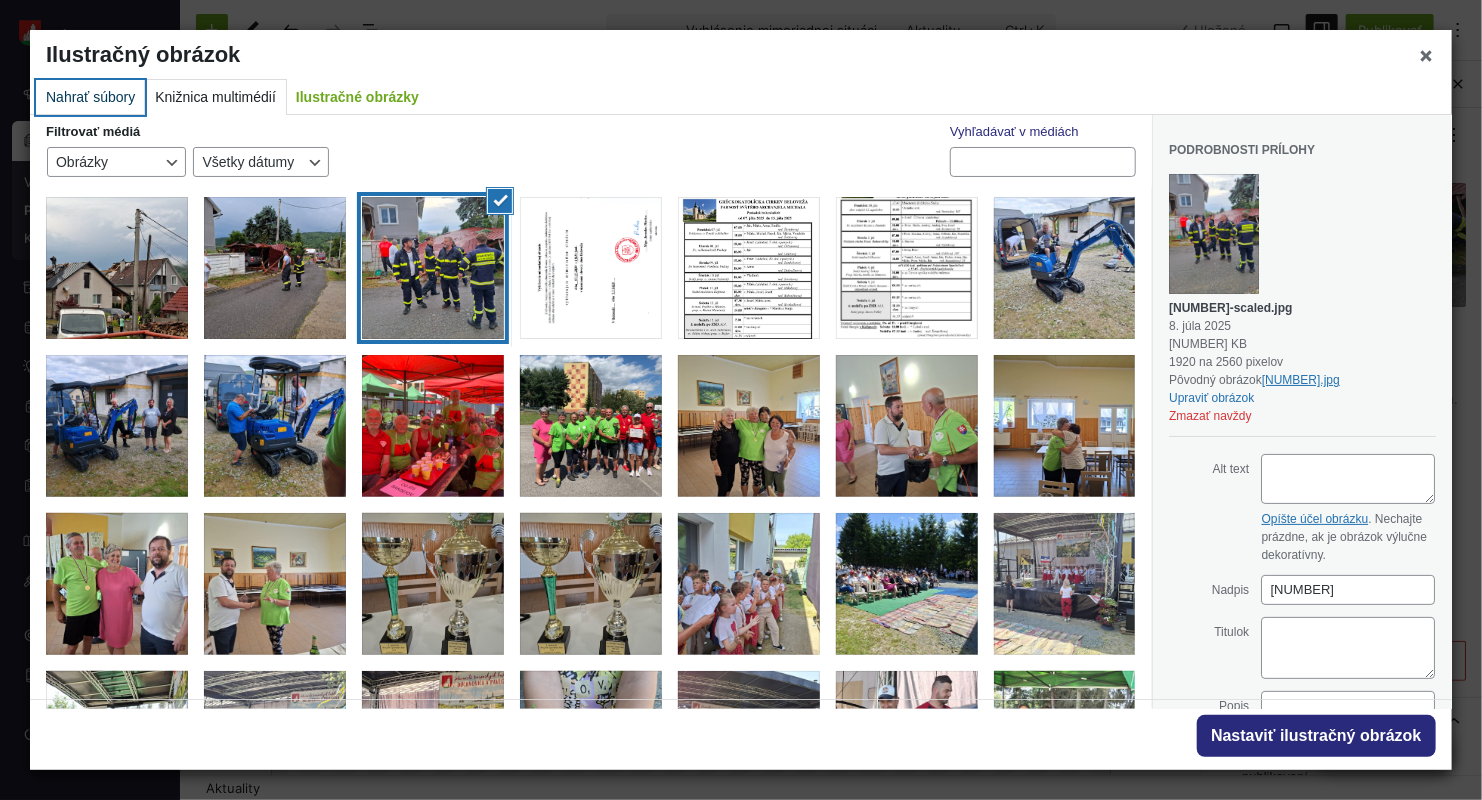 click on "Nahrať súbory" at bounding box center (90, 97) 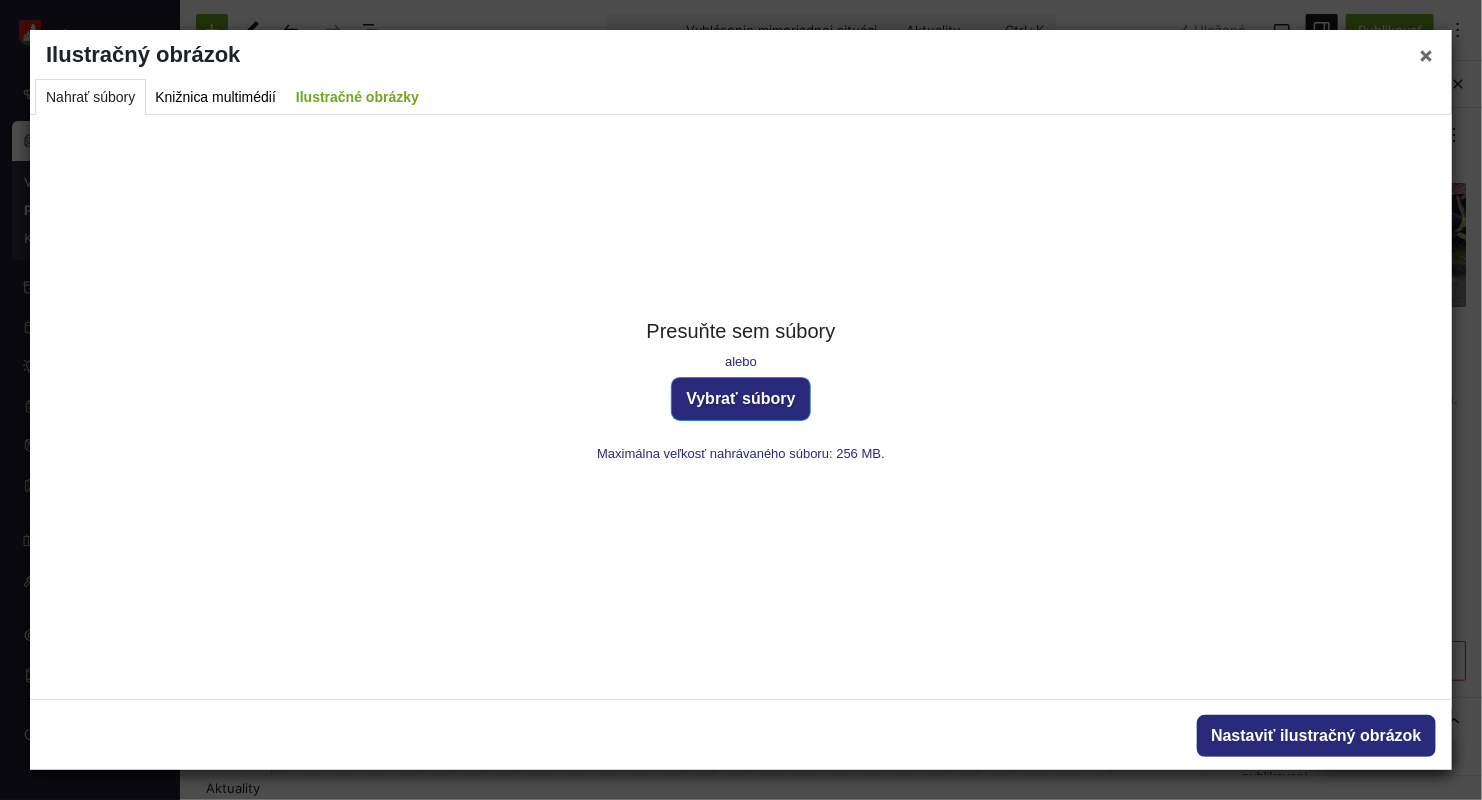 click on "Vybrať súbory" at bounding box center [741, 399] 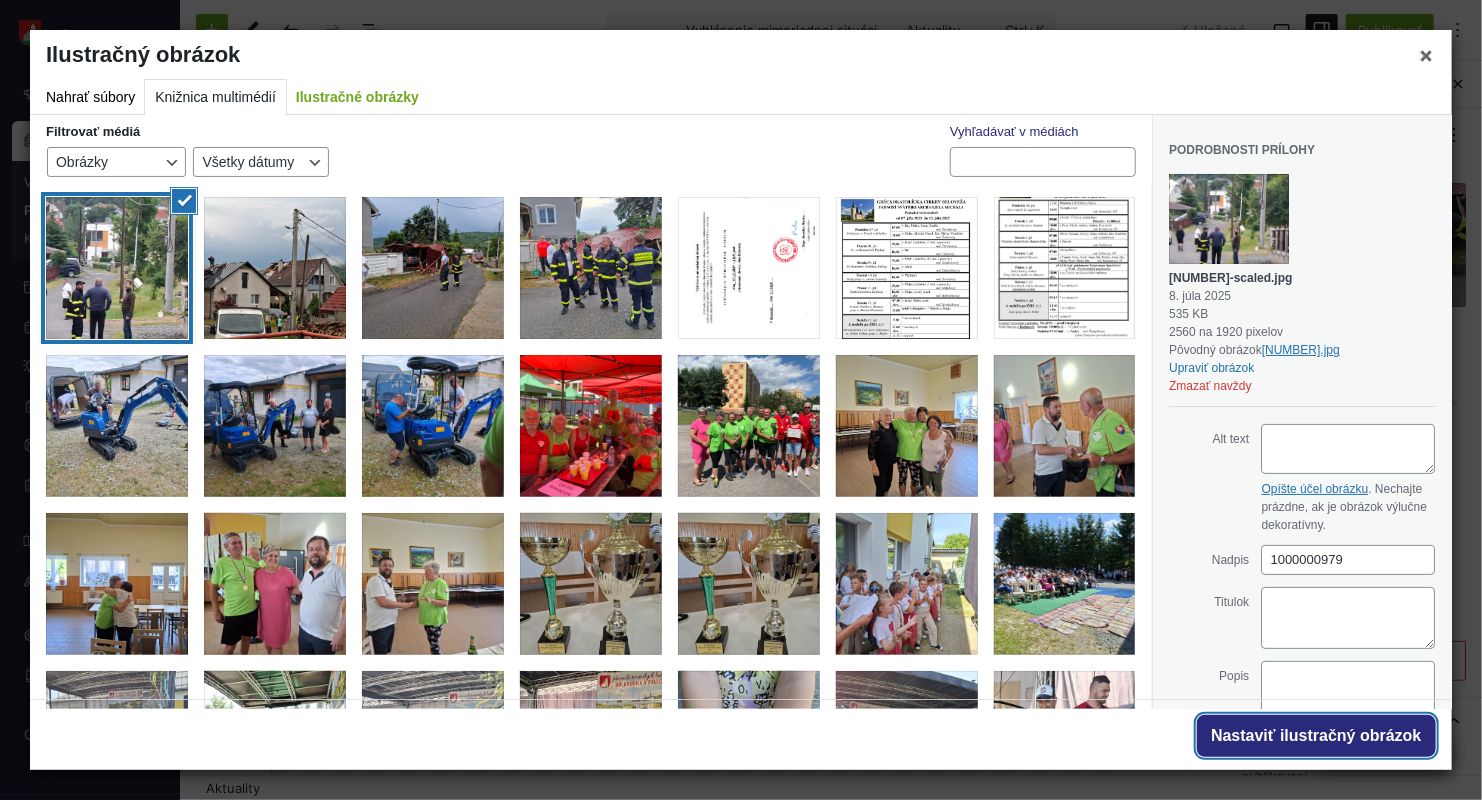 click on "Nastaviť ilustračný obrázok" at bounding box center (1316, 736) 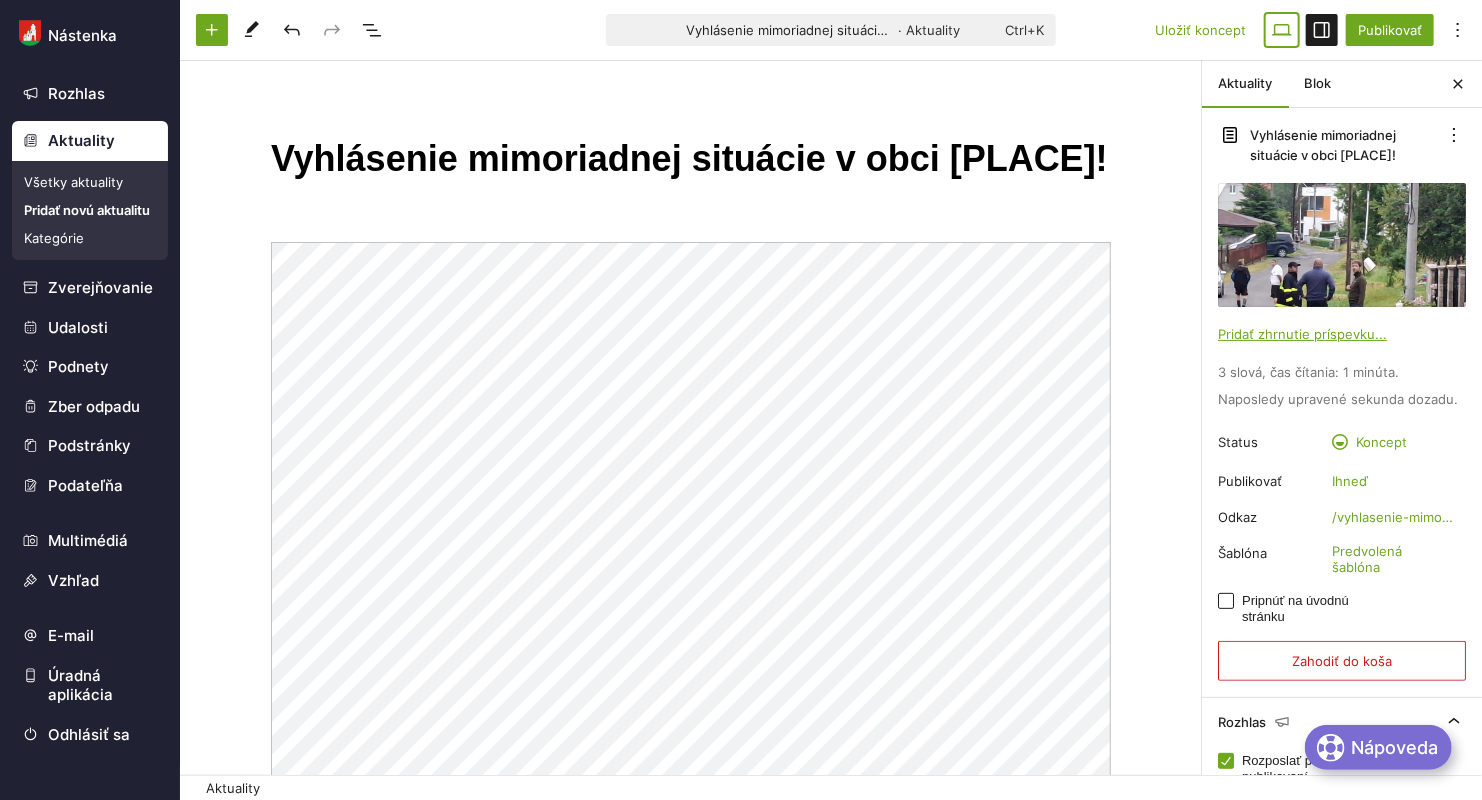 click at bounding box center [1282, 30] 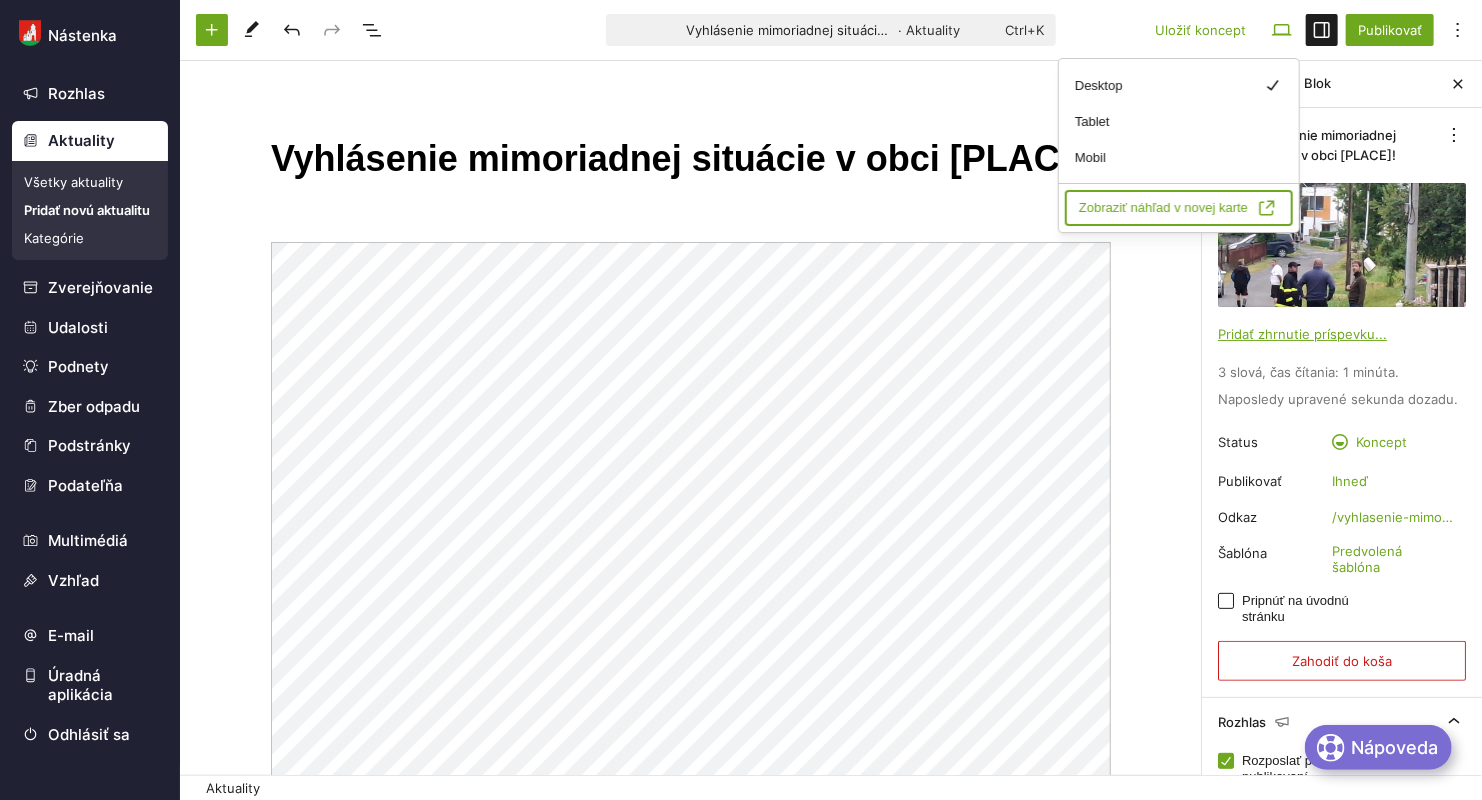 click on "Zobraziť náhľad v novej karte" at bounding box center [1179, 208] 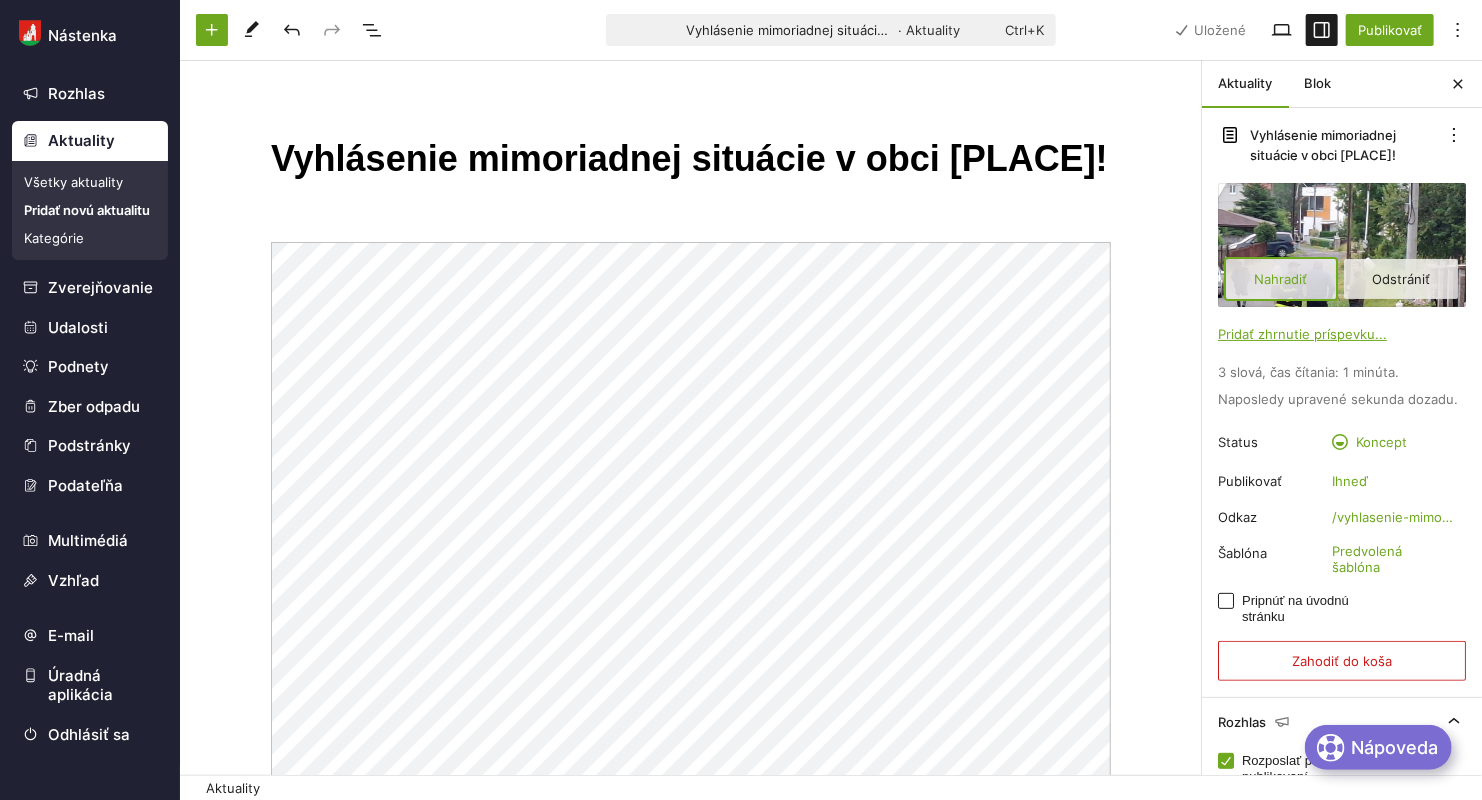 click on "Nahradiť" at bounding box center [1281, 279] 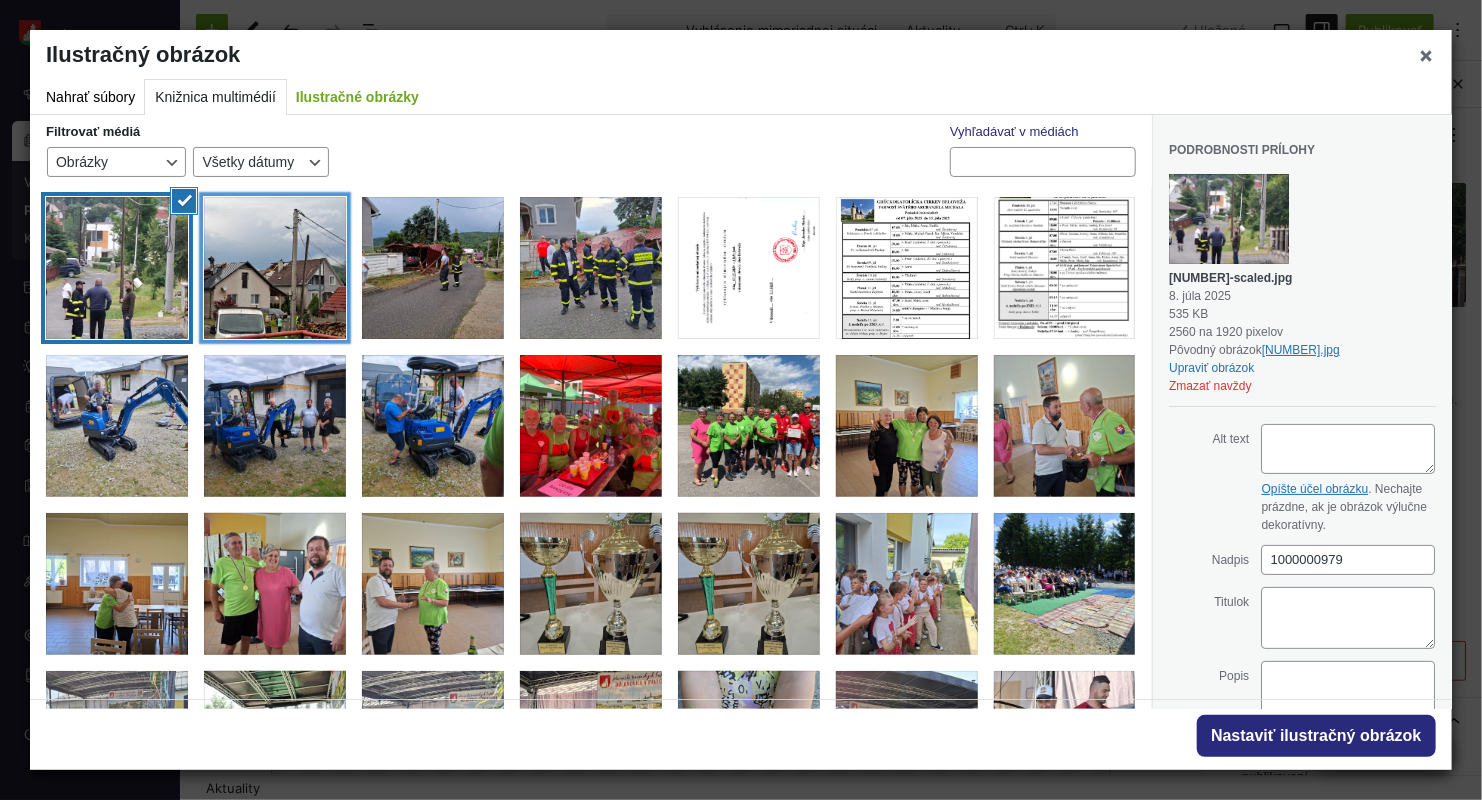 click at bounding box center [275, 268] 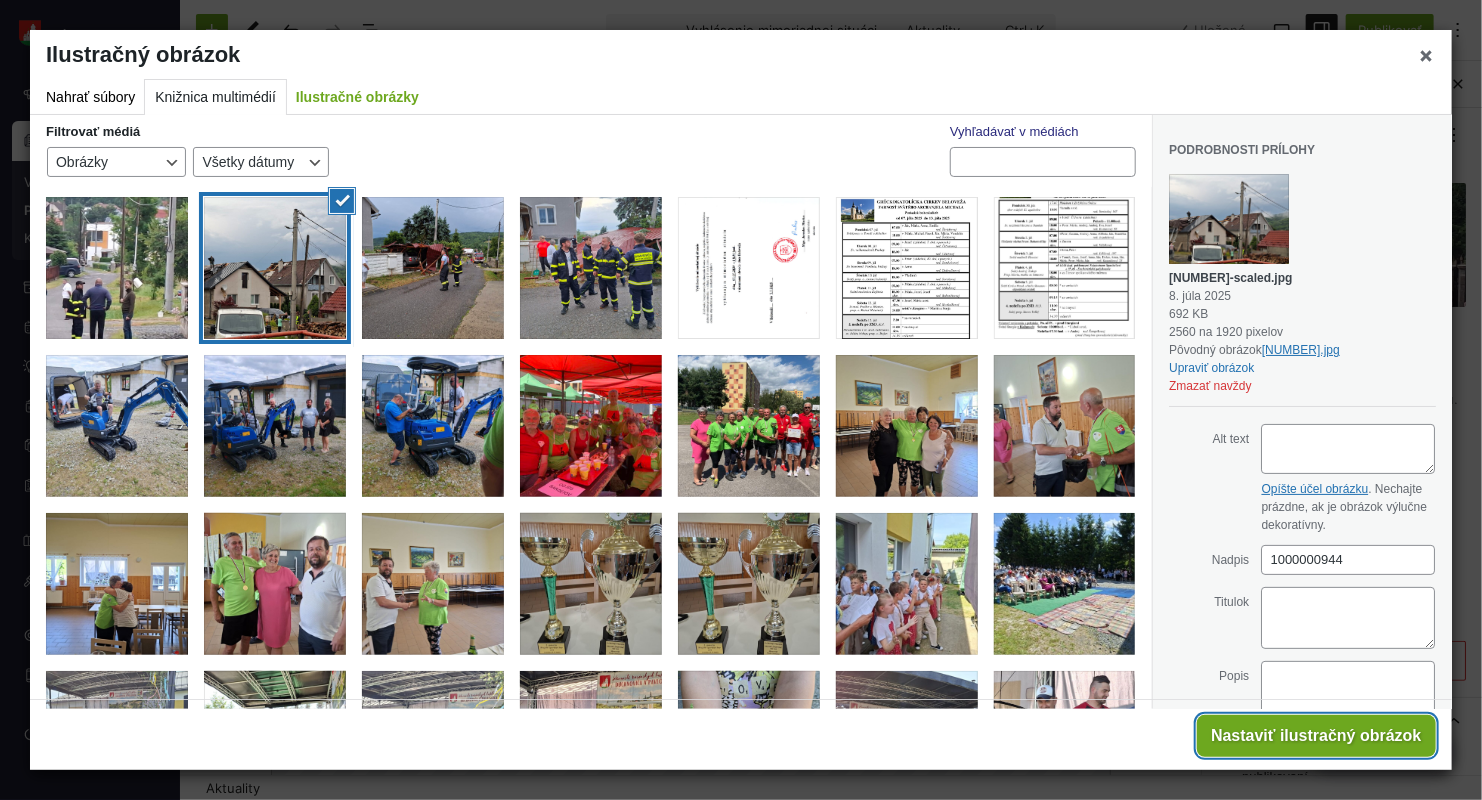 click on "Nastaviť ilustračný obrázok" at bounding box center (1316, 736) 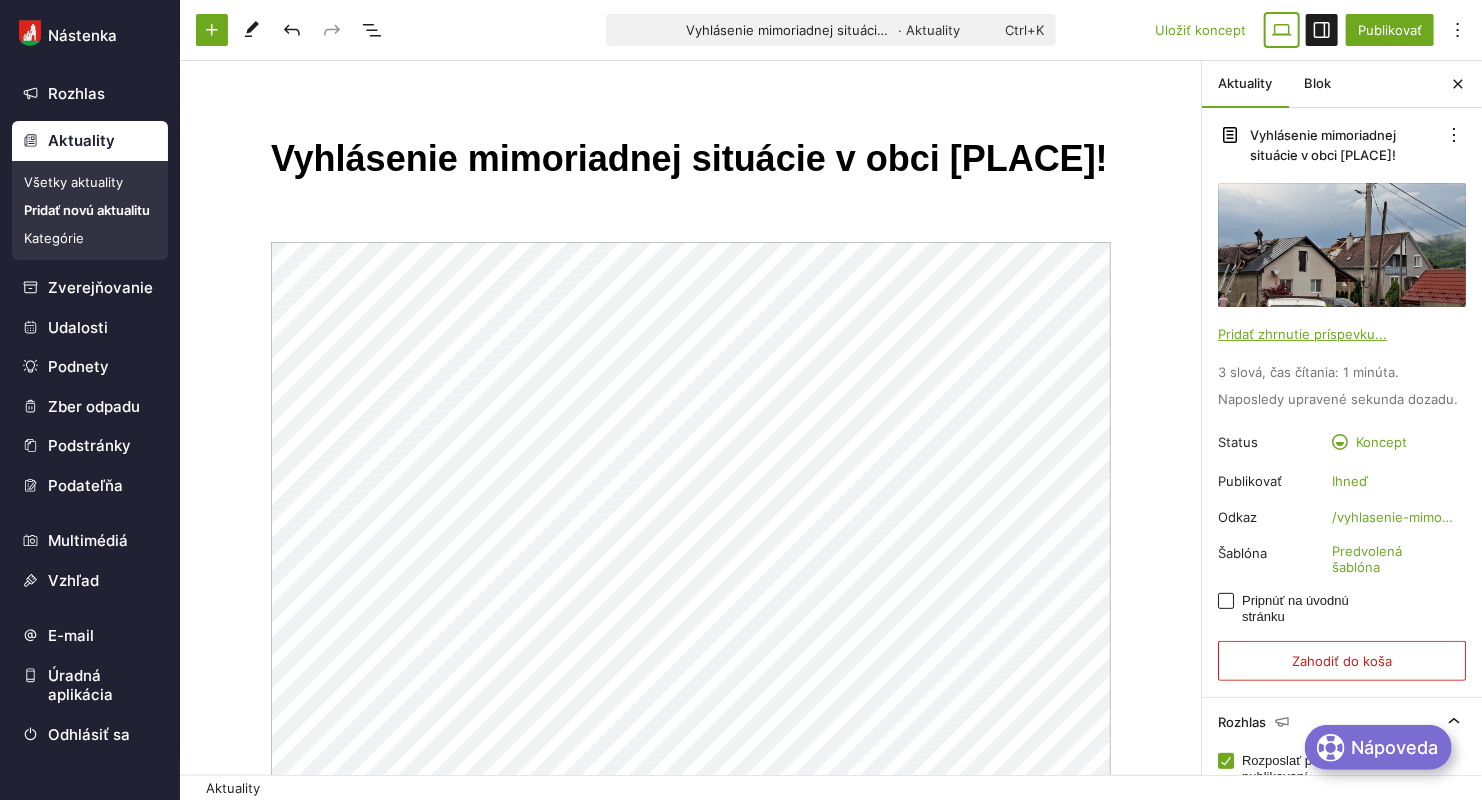 click at bounding box center [1282, 30] 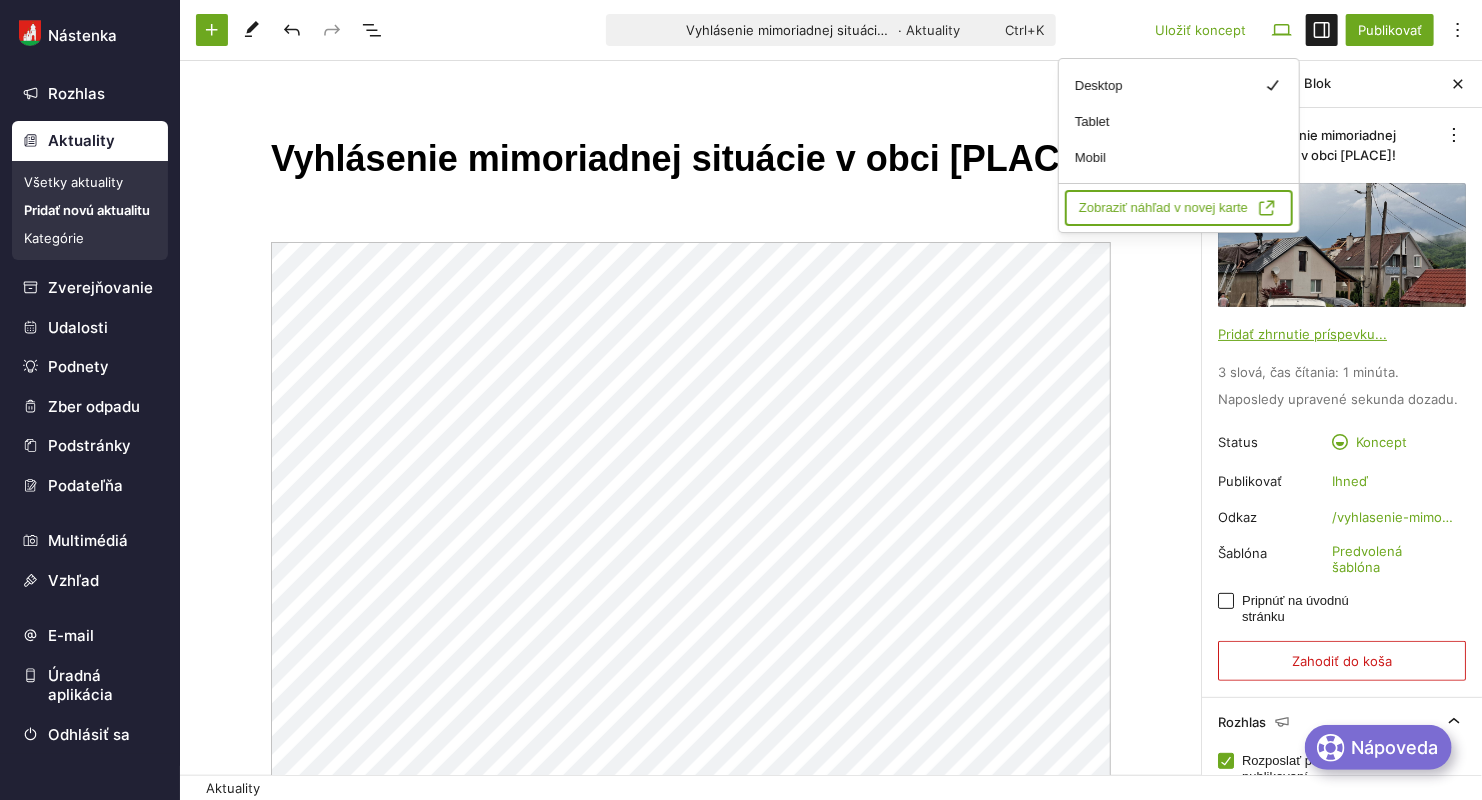 click on "Zobraziť náhľad v novej karte" at bounding box center [1179, 208] 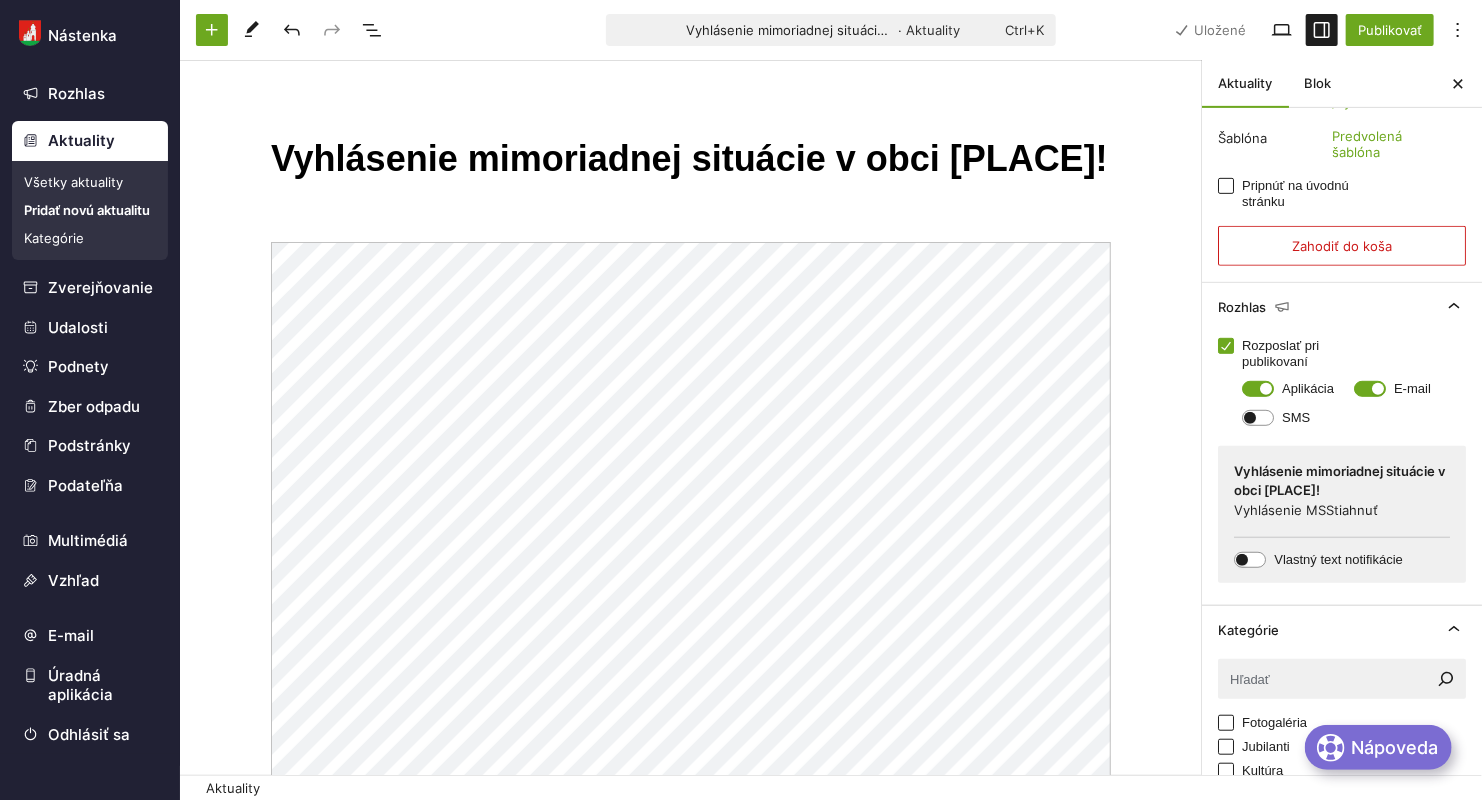 scroll, scrollTop: 500, scrollLeft: 0, axis: vertical 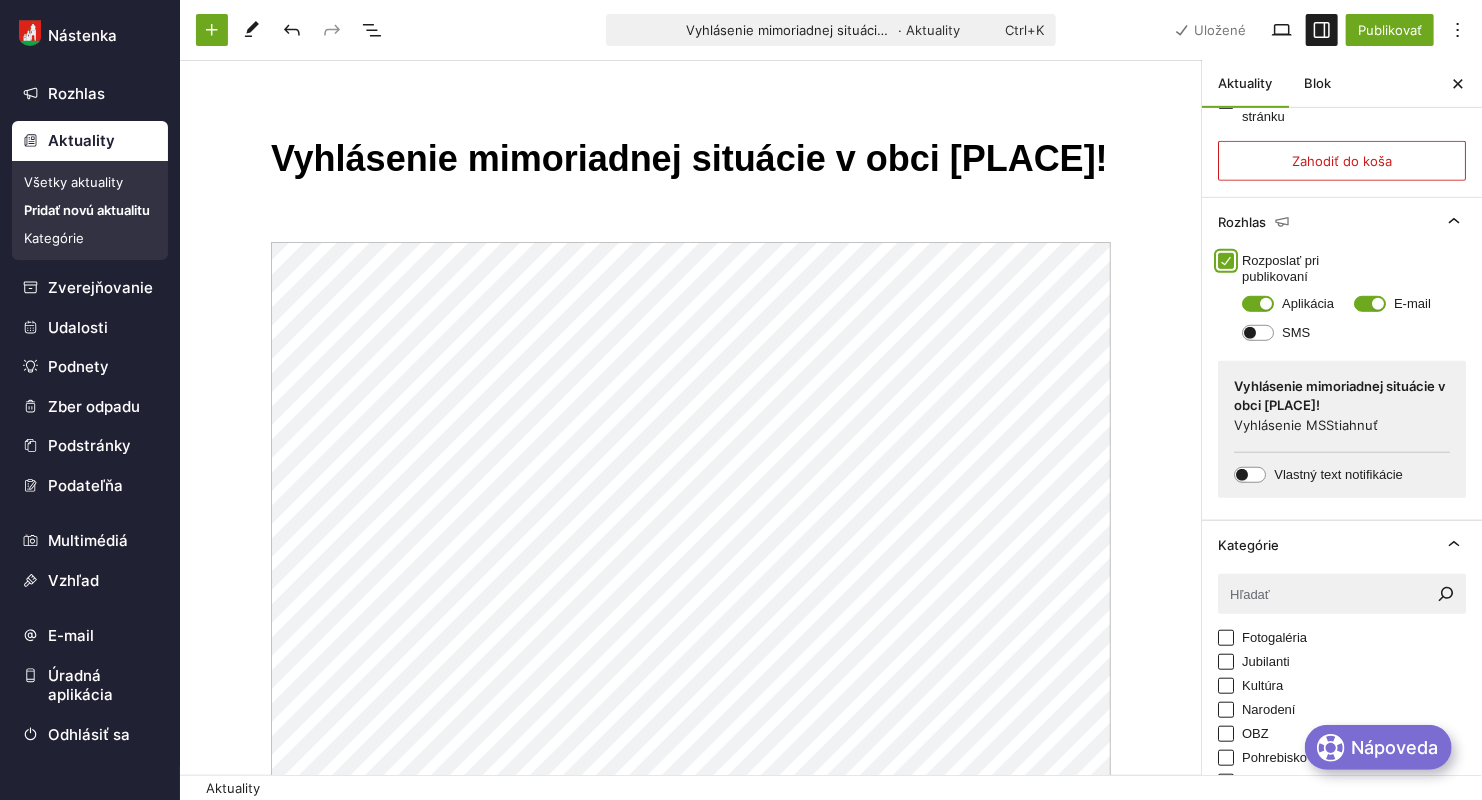 click on "Rozposlať pri publikovaní" at bounding box center [1226, 261] 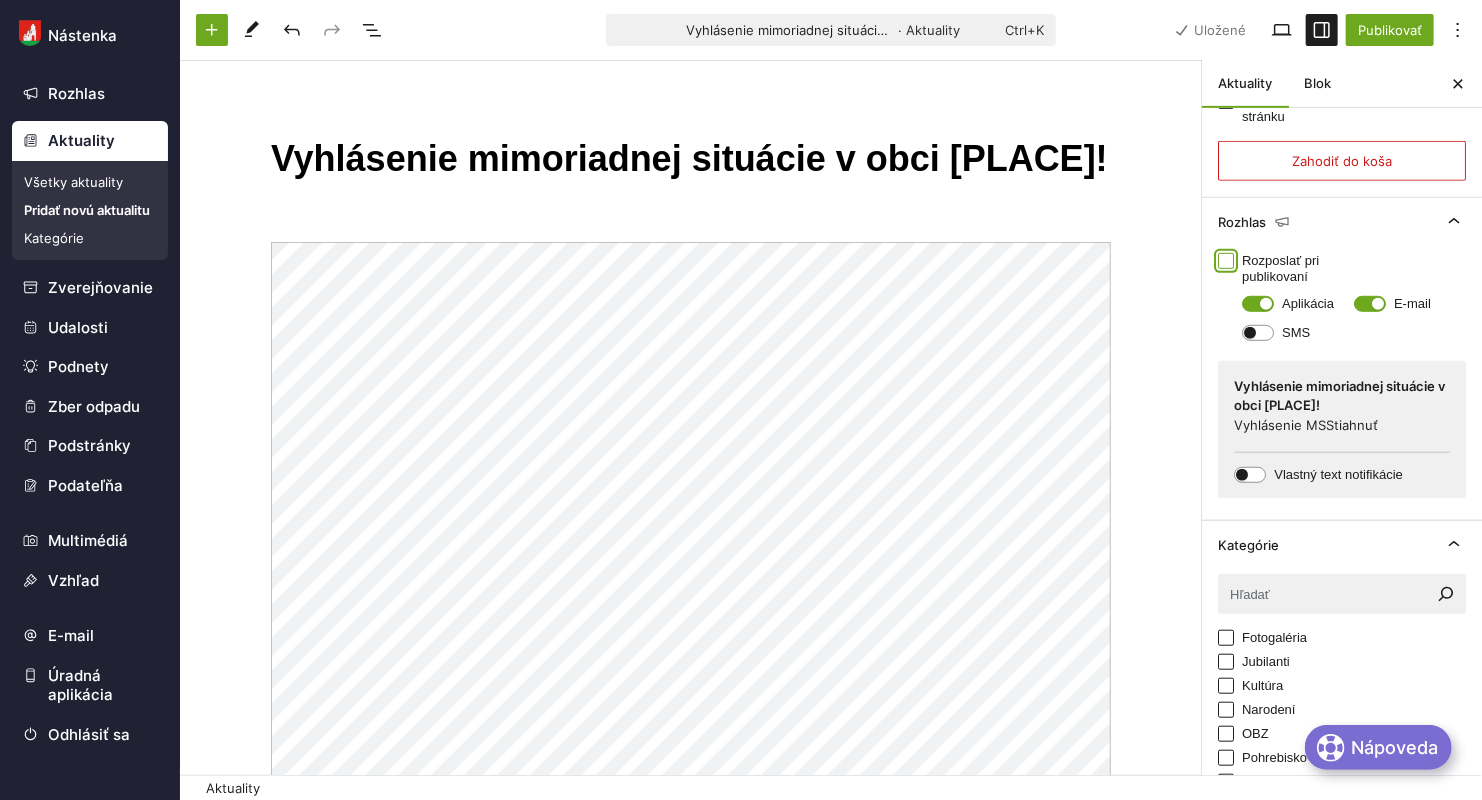 checkbox on "false" 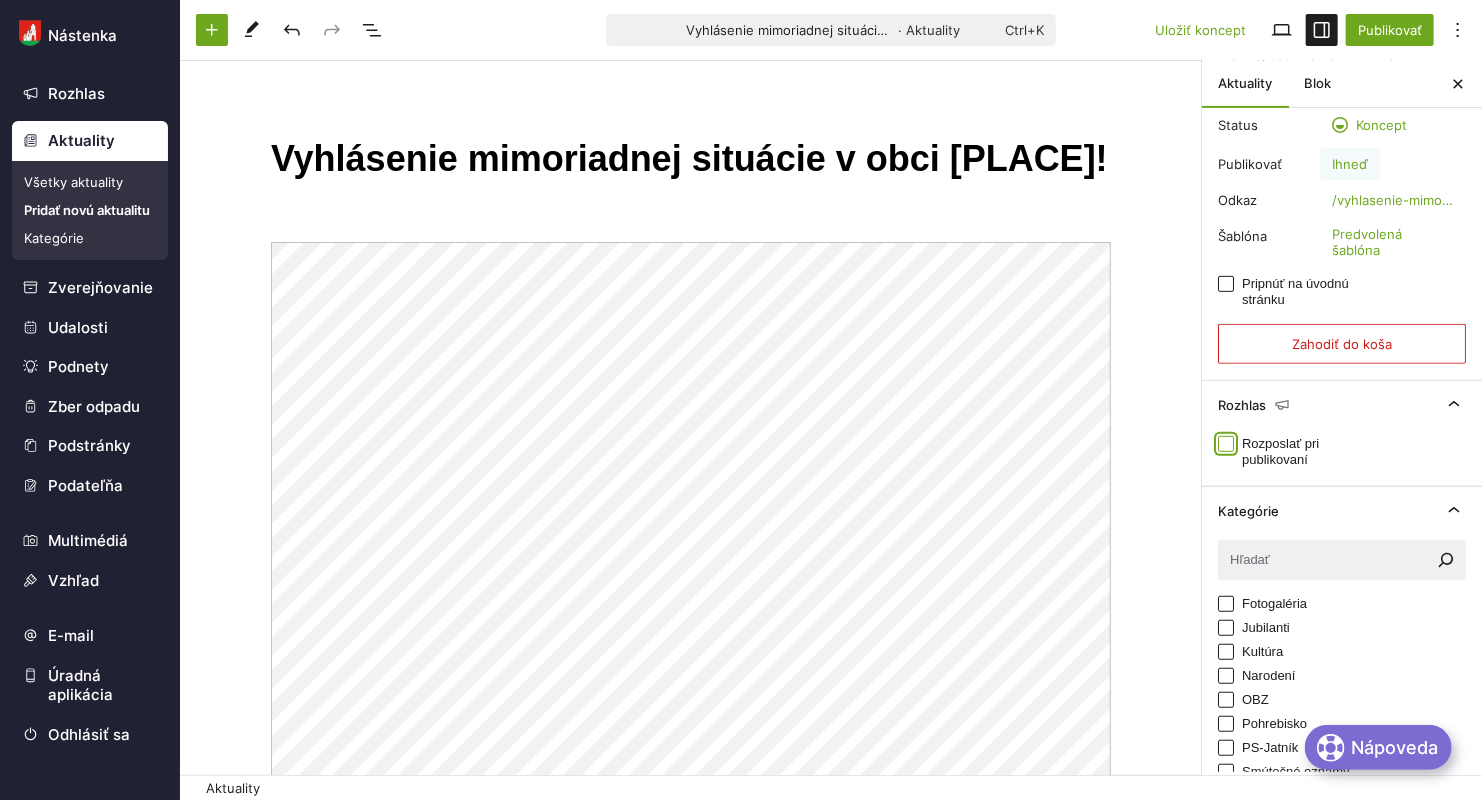 scroll, scrollTop: 283, scrollLeft: 0, axis: vertical 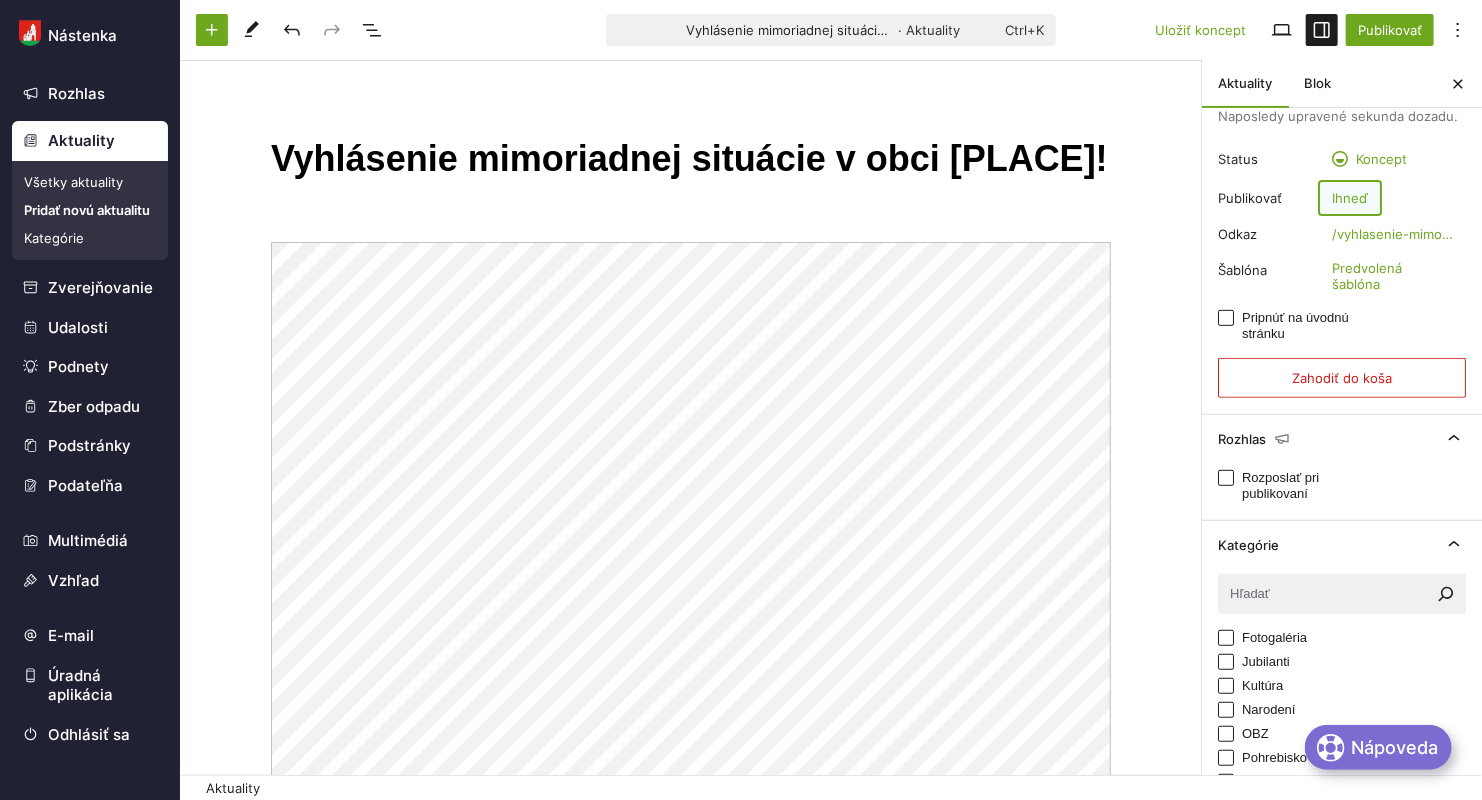 click on "Ihneď" at bounding box center (1350, 198) 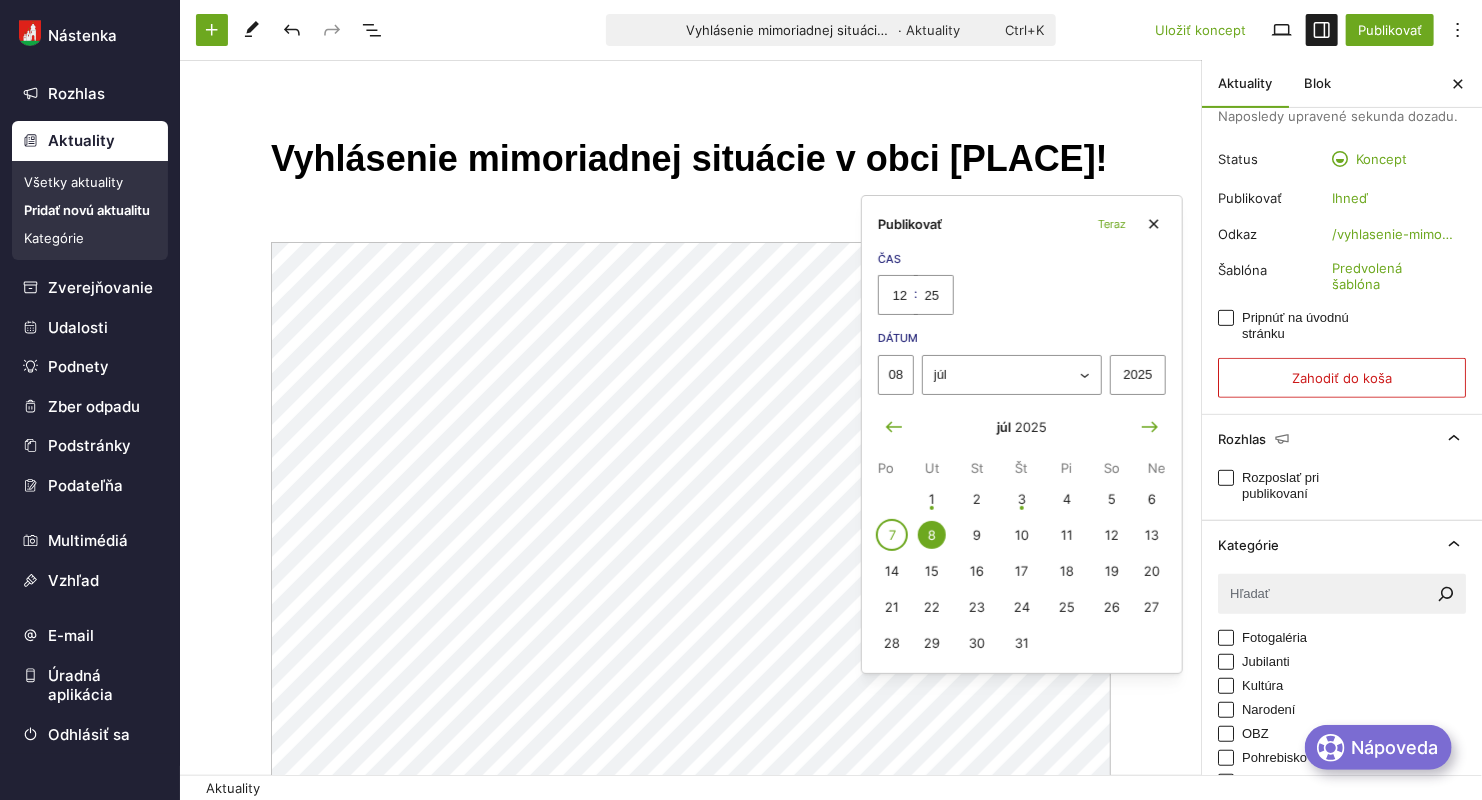 click on "7" at bounding box center [892, 535] 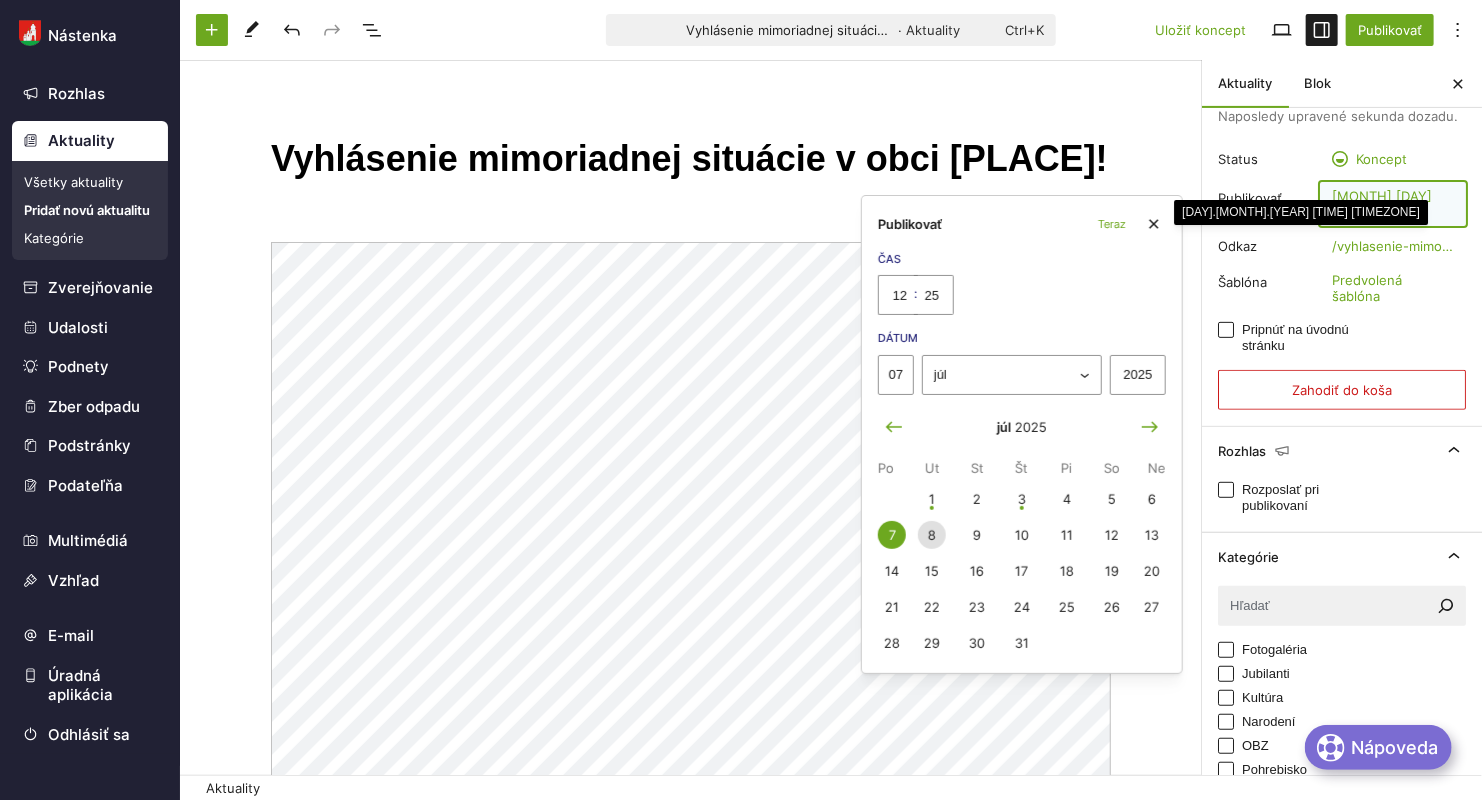 click on "júl 7 12:25 pm" at bounding box center (1393, 204) 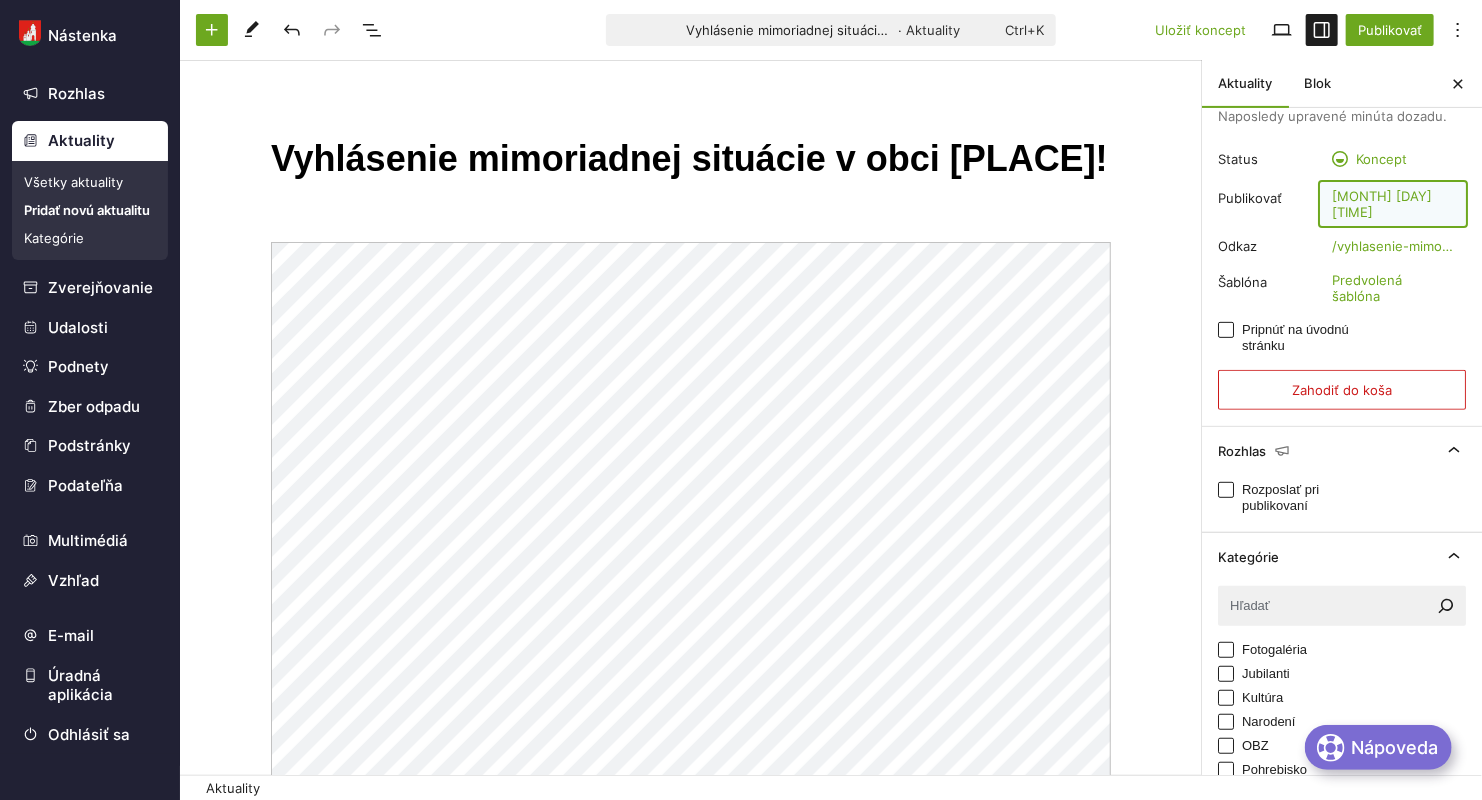 click on "júl 7 12:25 pm" at bounding box center (1393, 204) 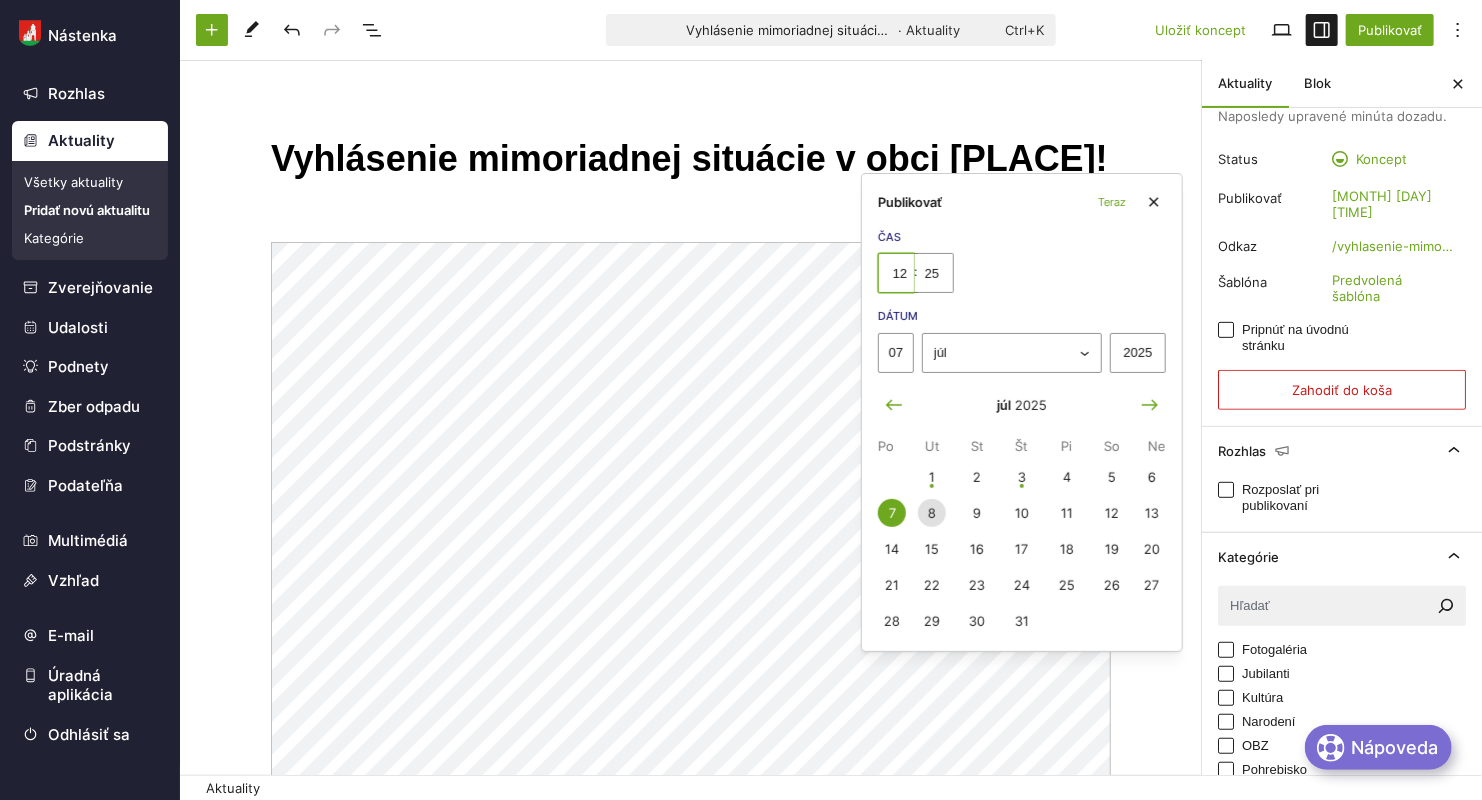drag, startPoint x: 903, startPoint y: 272, endPoint x: 896, endPoint y: 312, distance: 40.60788 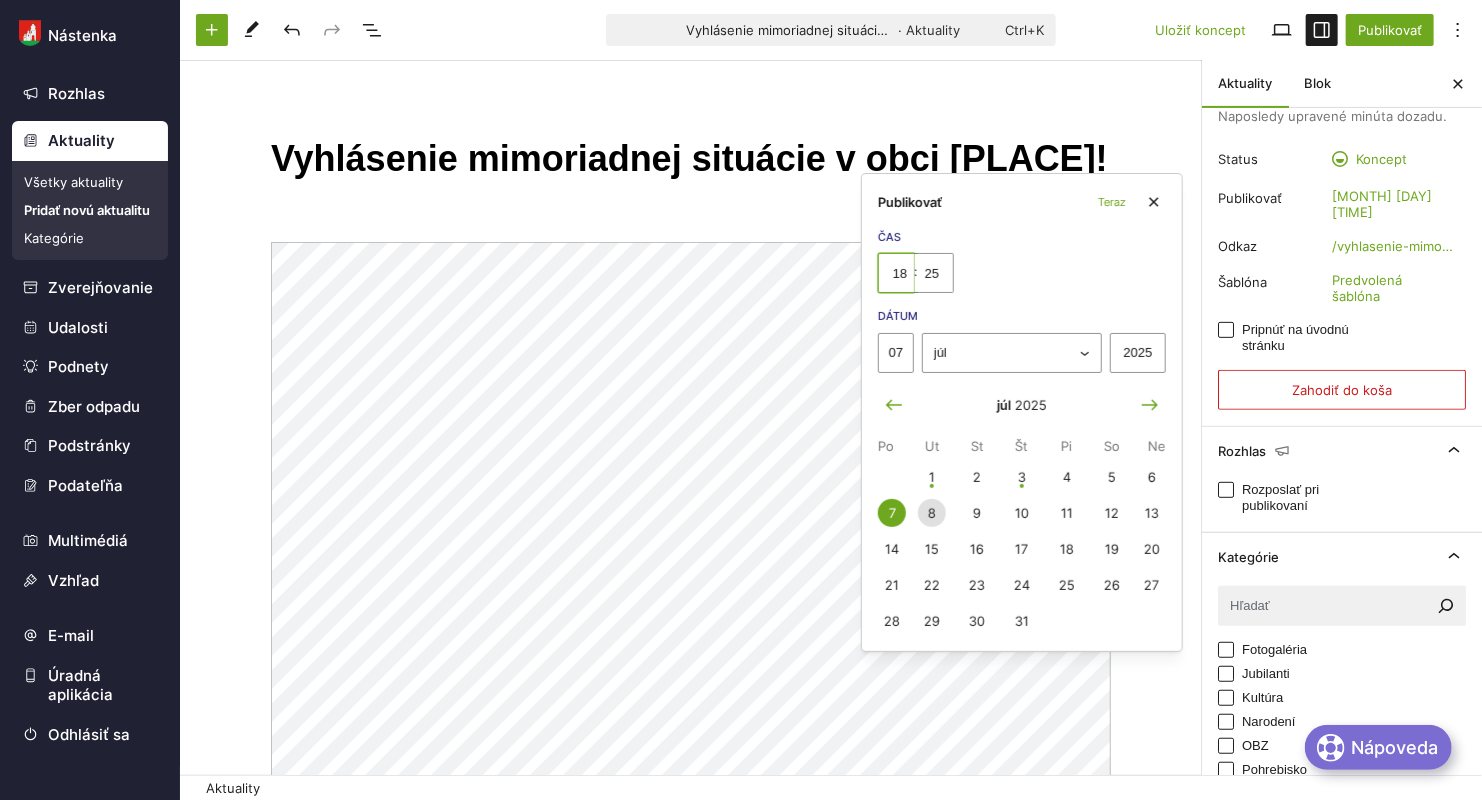 type on "18" 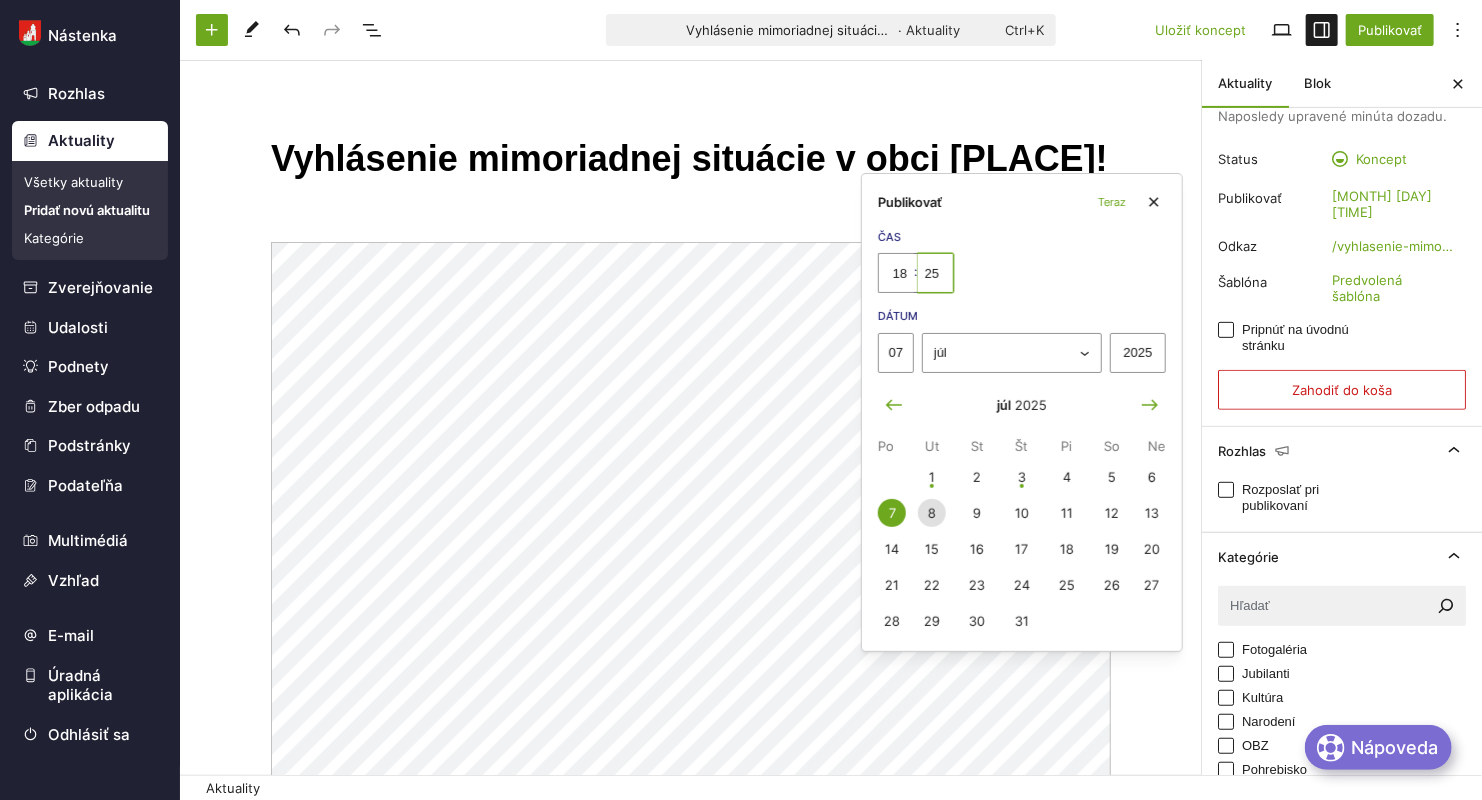click on "25" at bounding box center [936, 273] 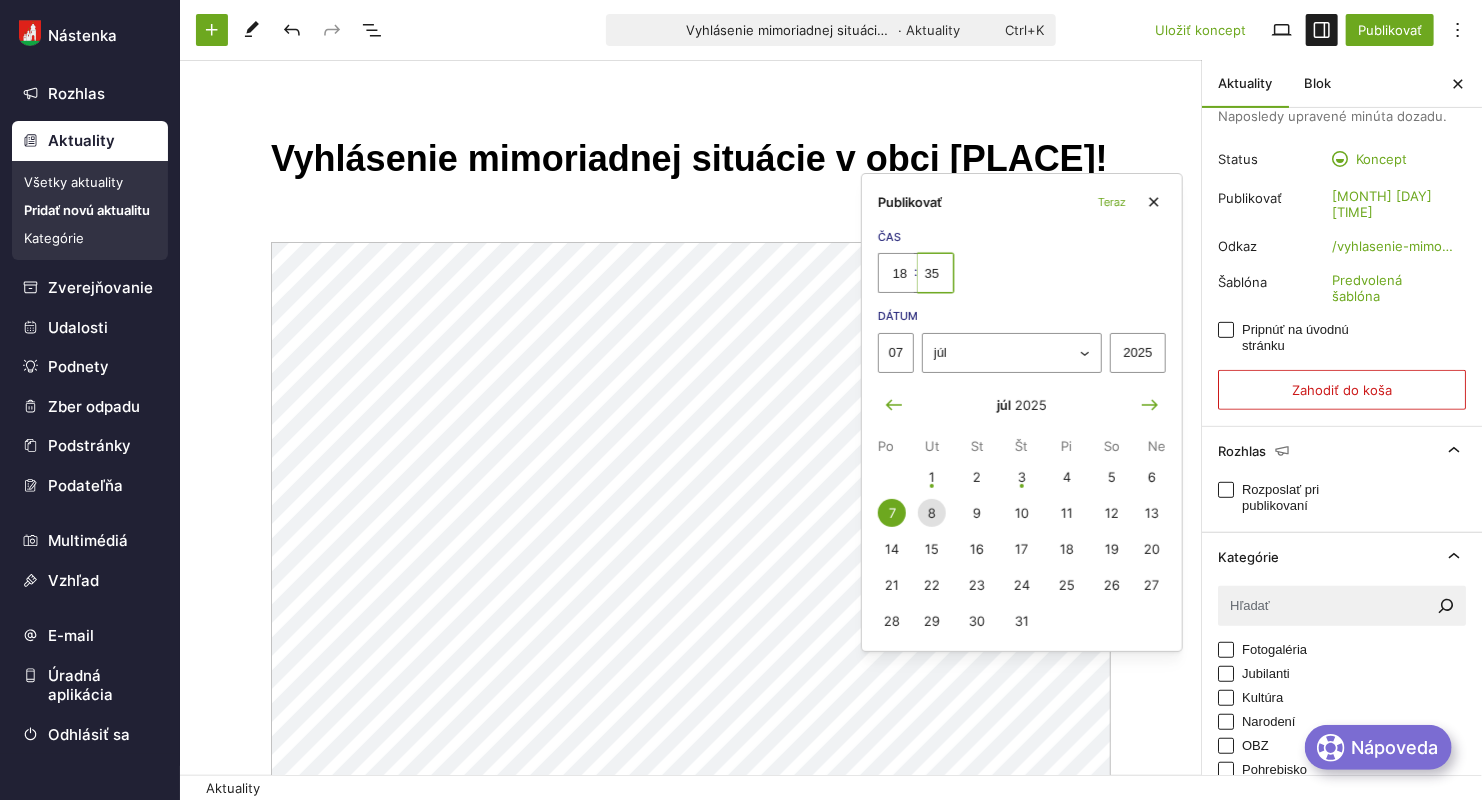 type on "35" 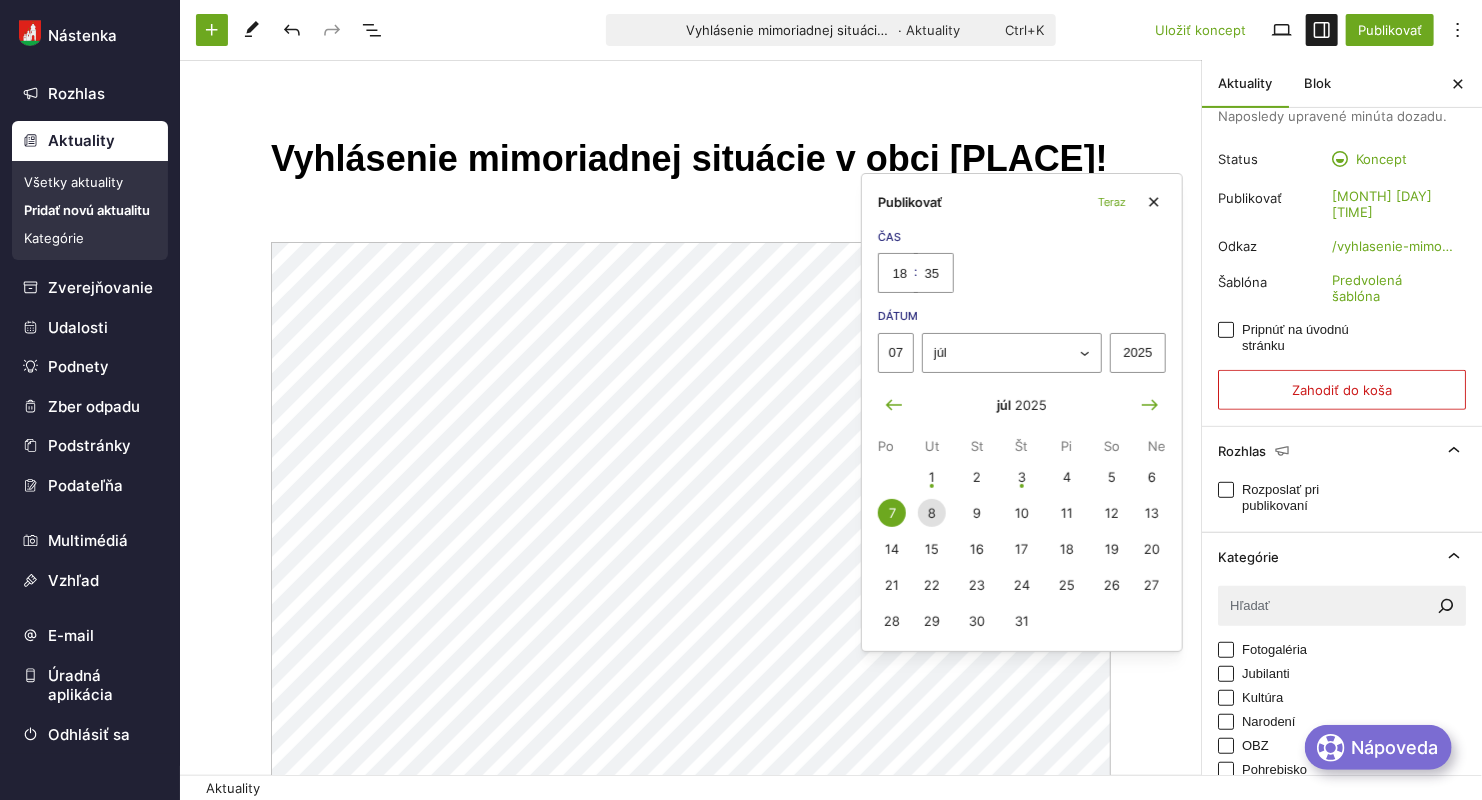 drag, startPoint x: 1135, startPoint y: 237, endPoint x: 1159, endPoint y: 265, distance: 36.878178 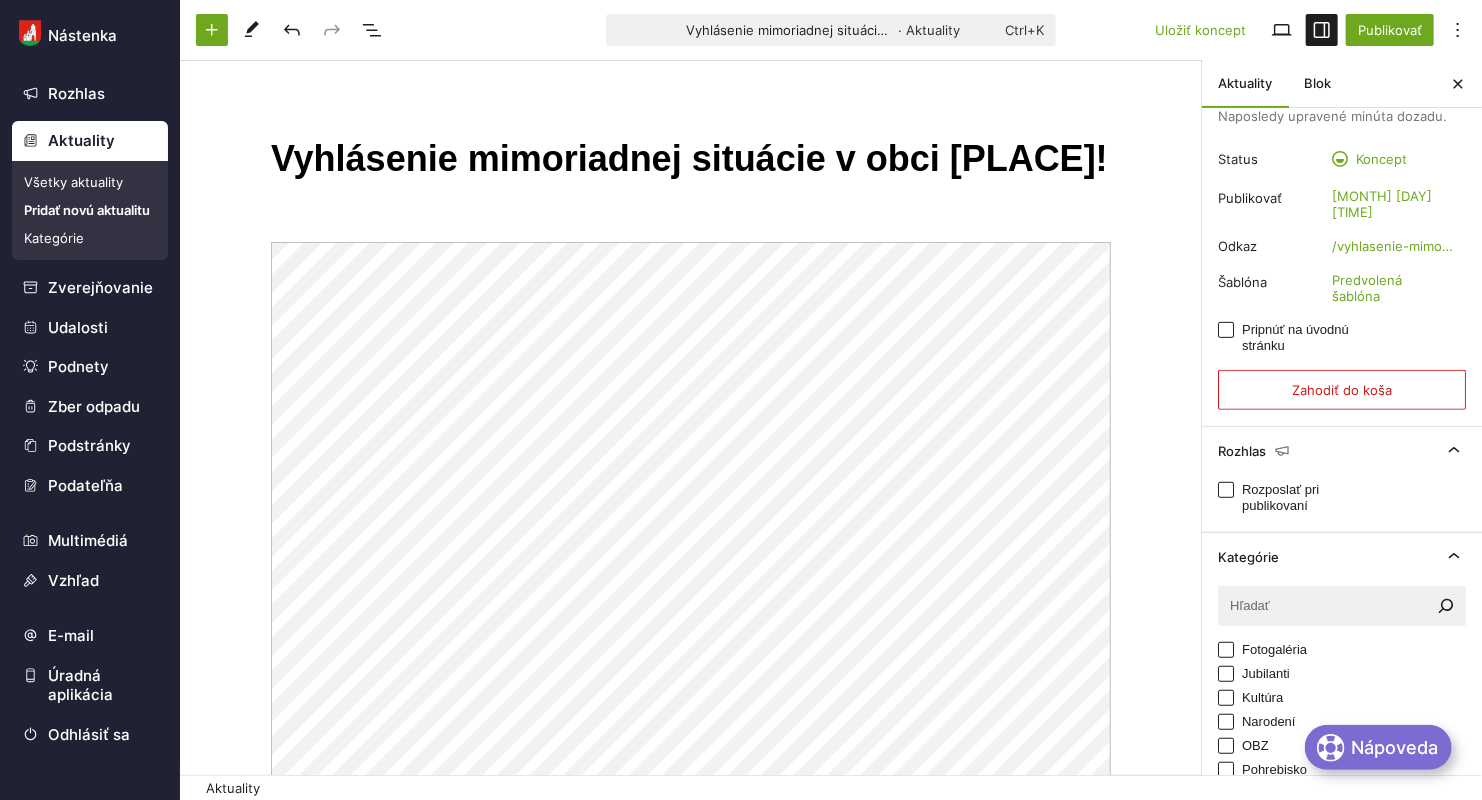 click on "Aktuality" at bounding box center [831, 787] 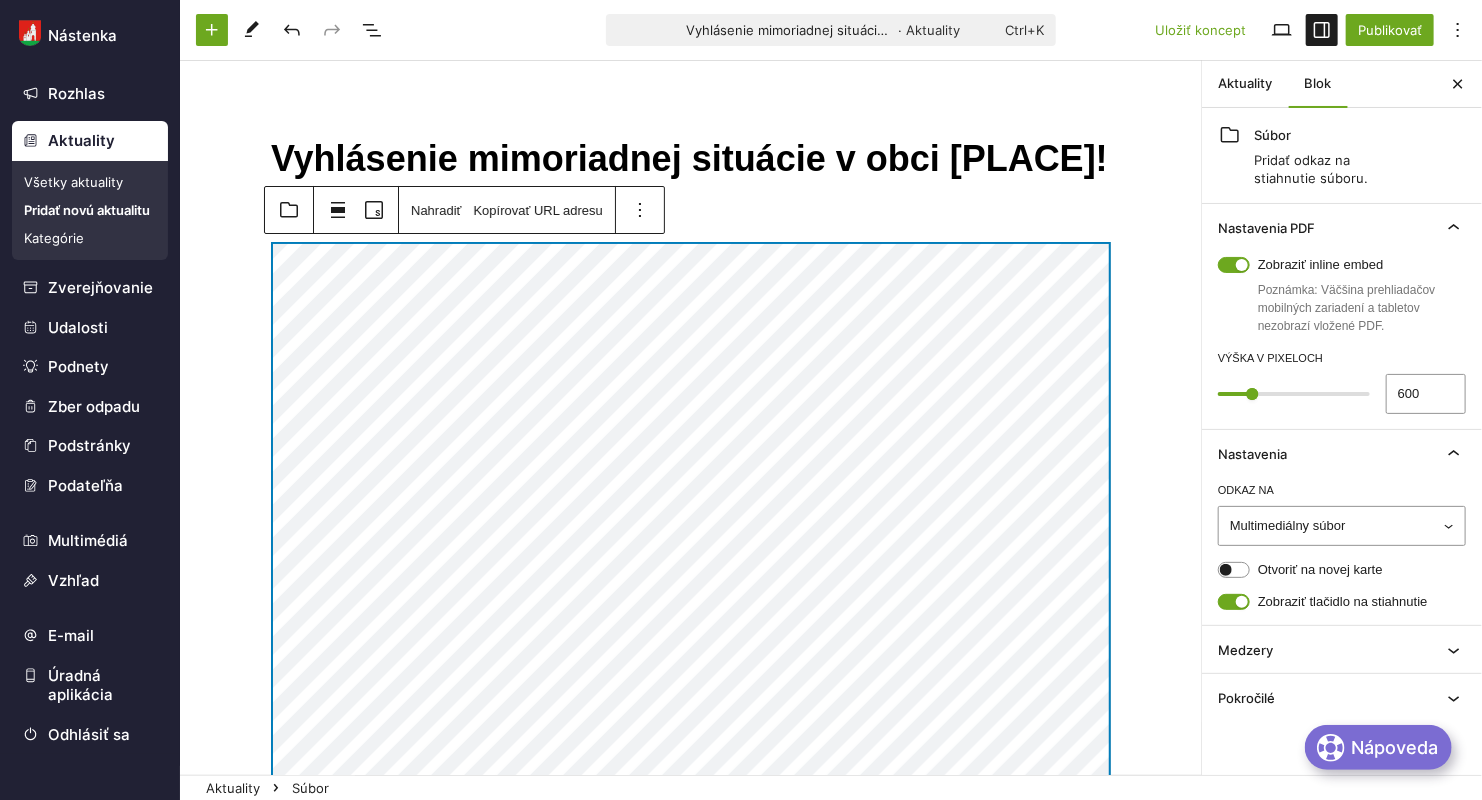 scroll, scrollTop: 0, scrollLeft: 0, axis: both 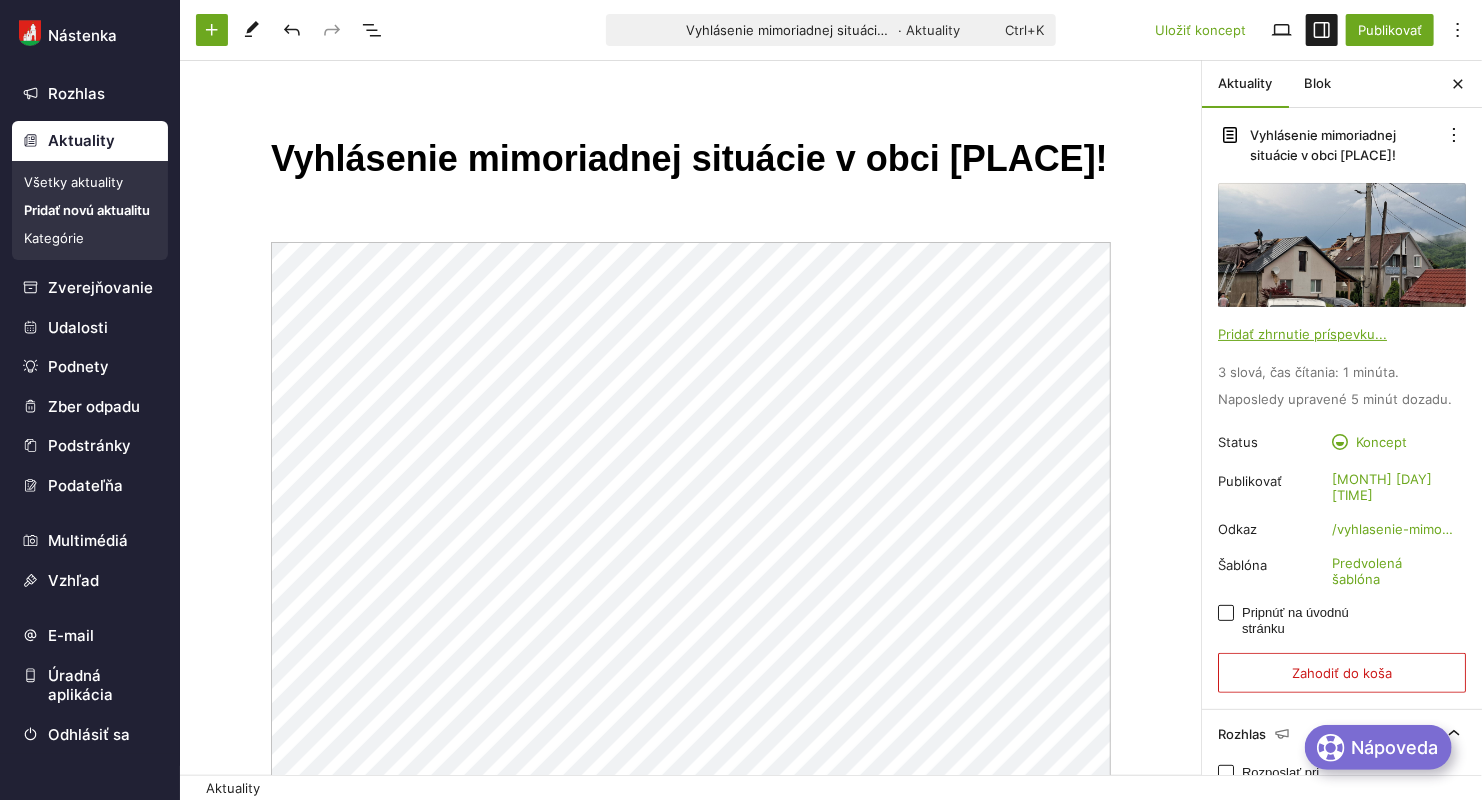 click on "Vyhlásenie mimoriadnej situácie v obci Beloveža! Vyhlásenie MS Stiahnuť" at bounding box center [691, 654] 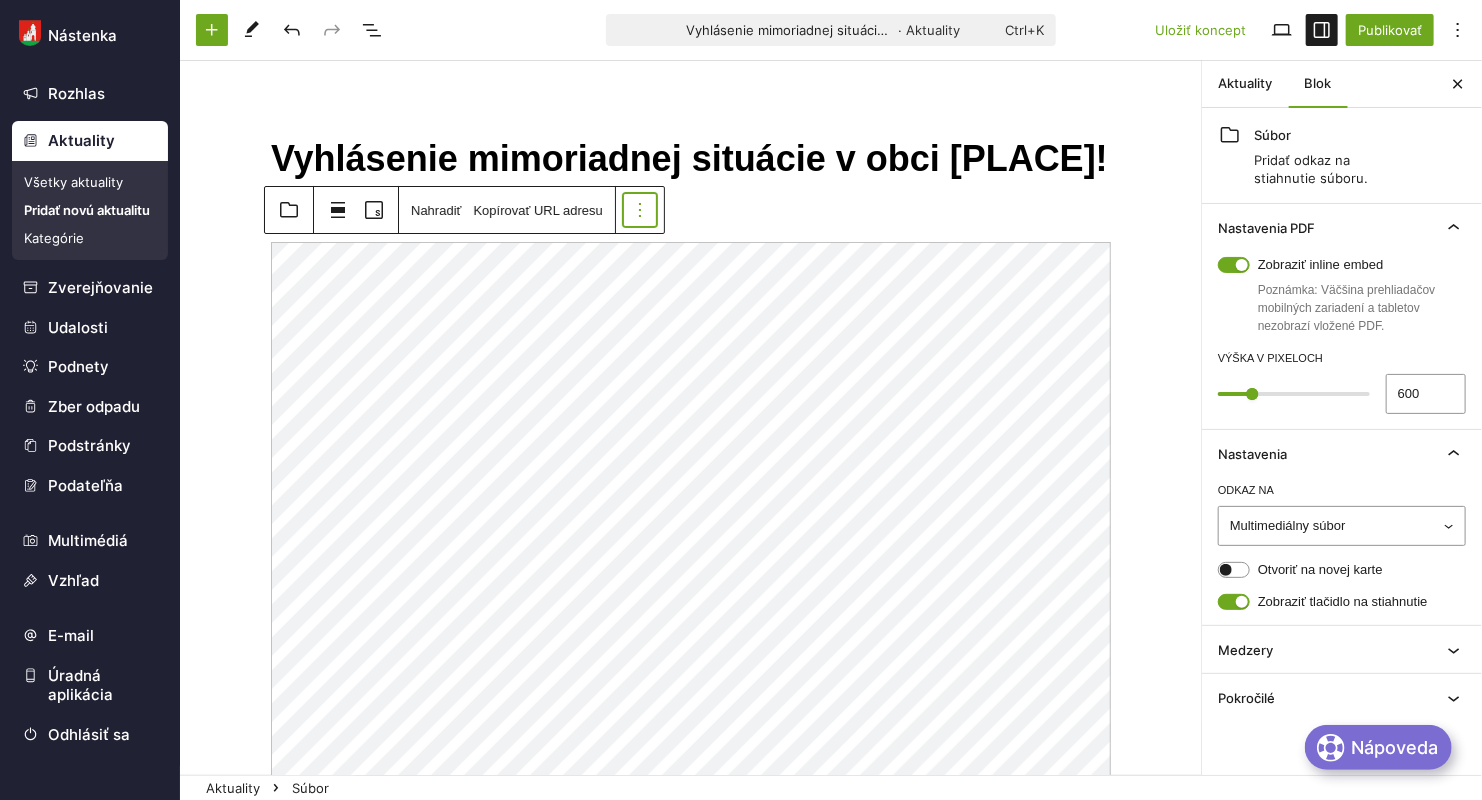 click at bounding box center (640, 210) 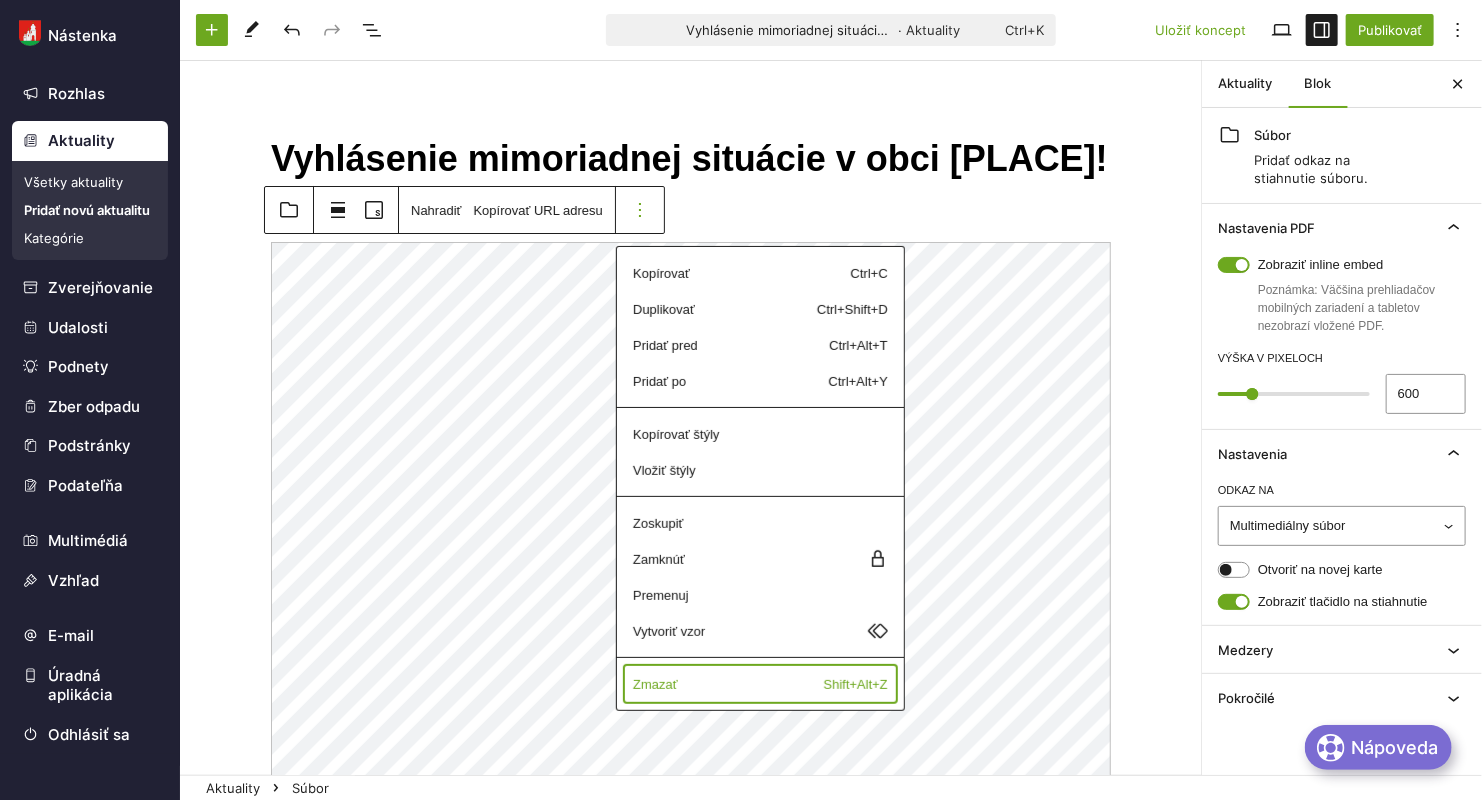 click on "Zmazať" at bounding box center [713, 273] 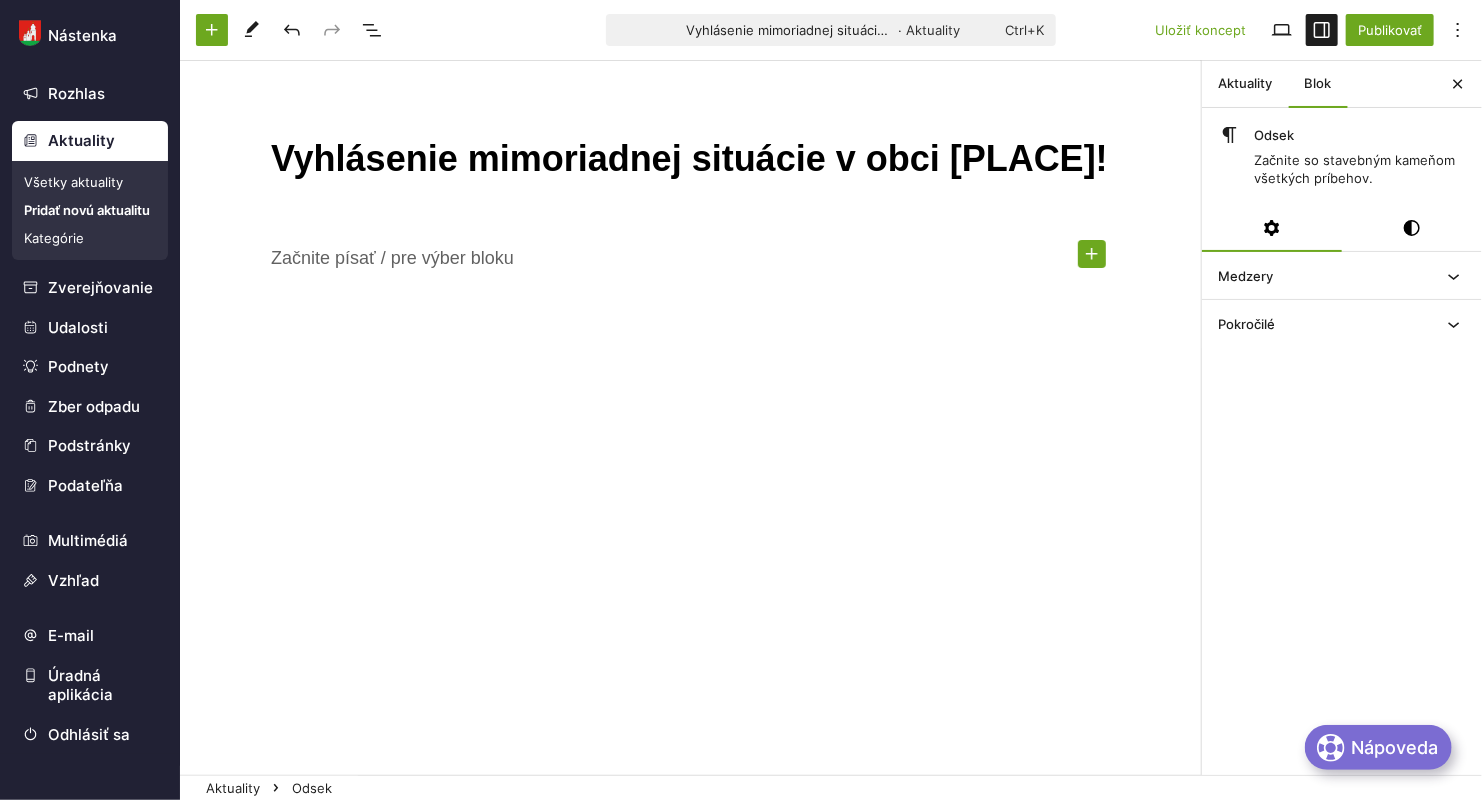 click at bounding box center [1092, 254] 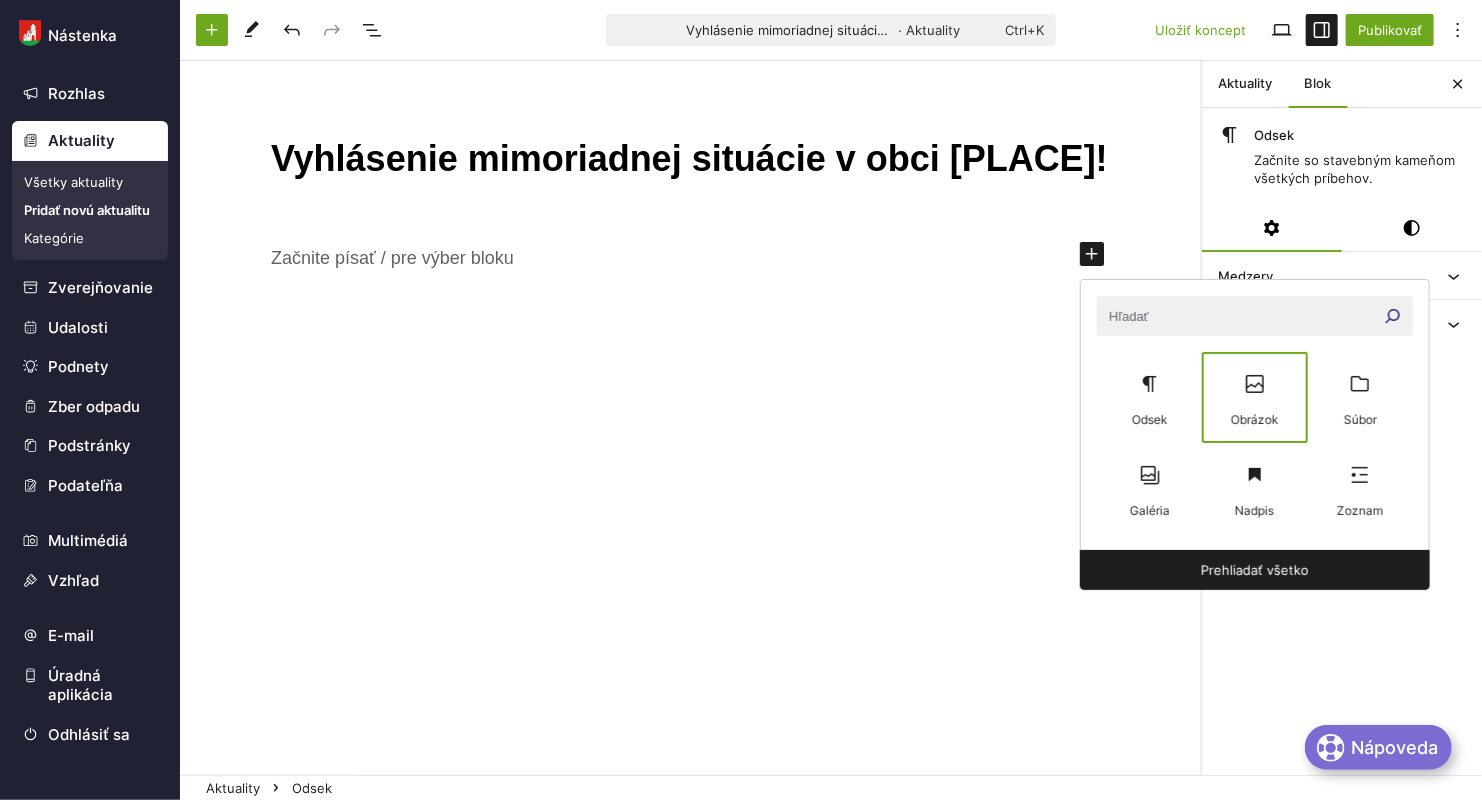 drag, startPoint x: 1254, startPoint y: 402, endPoint x: 1001, endPoint y: 390, distance: 253.28442 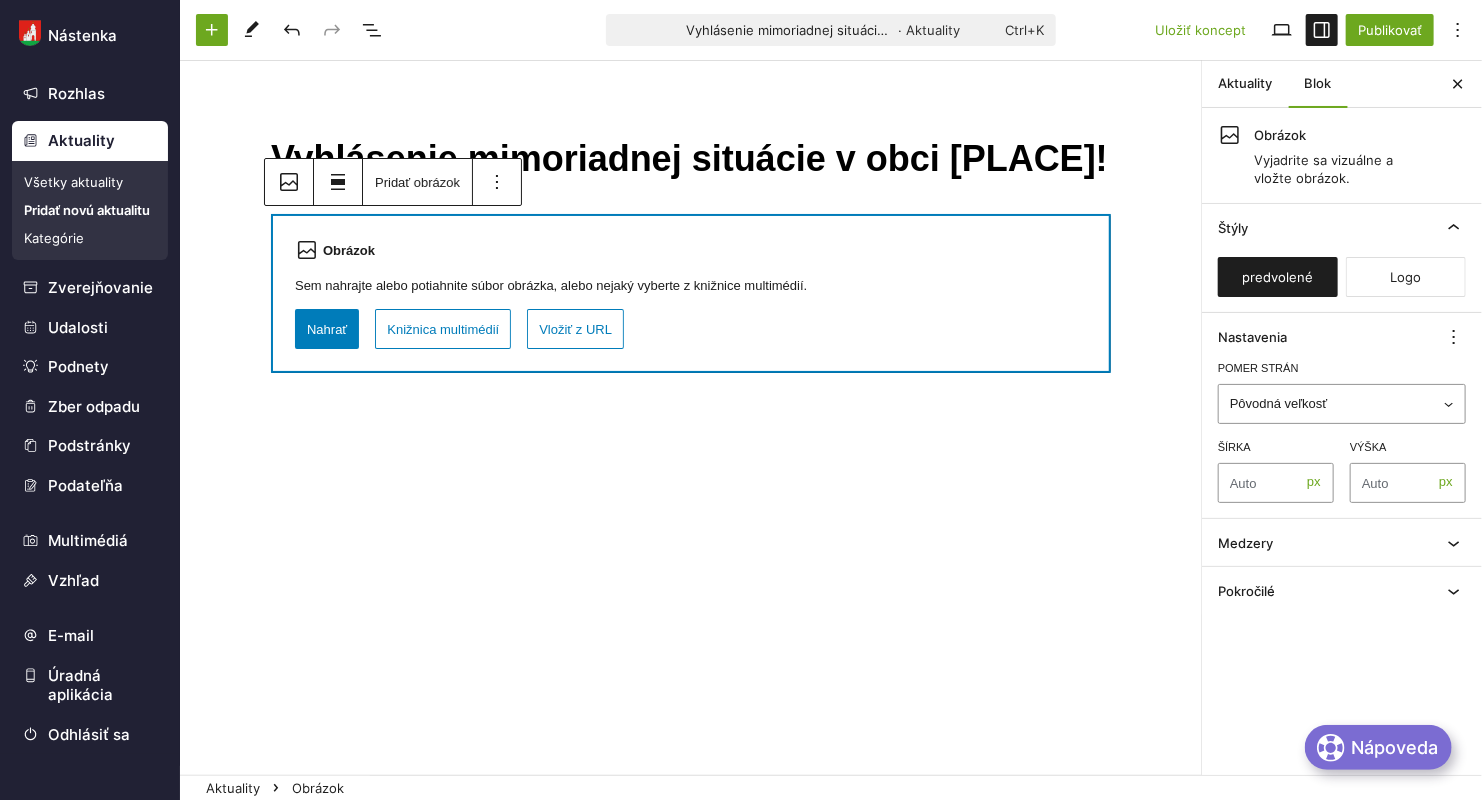 click on "Obrázok Sem nahrajte alebo potiahnite súbor obrázka, alebo nejaký vyberte z knižnice multimédií. Presuňte sem súbory Nahrať Knižnica multimédií Vložiť z URL" at bounding box center (691, 293) 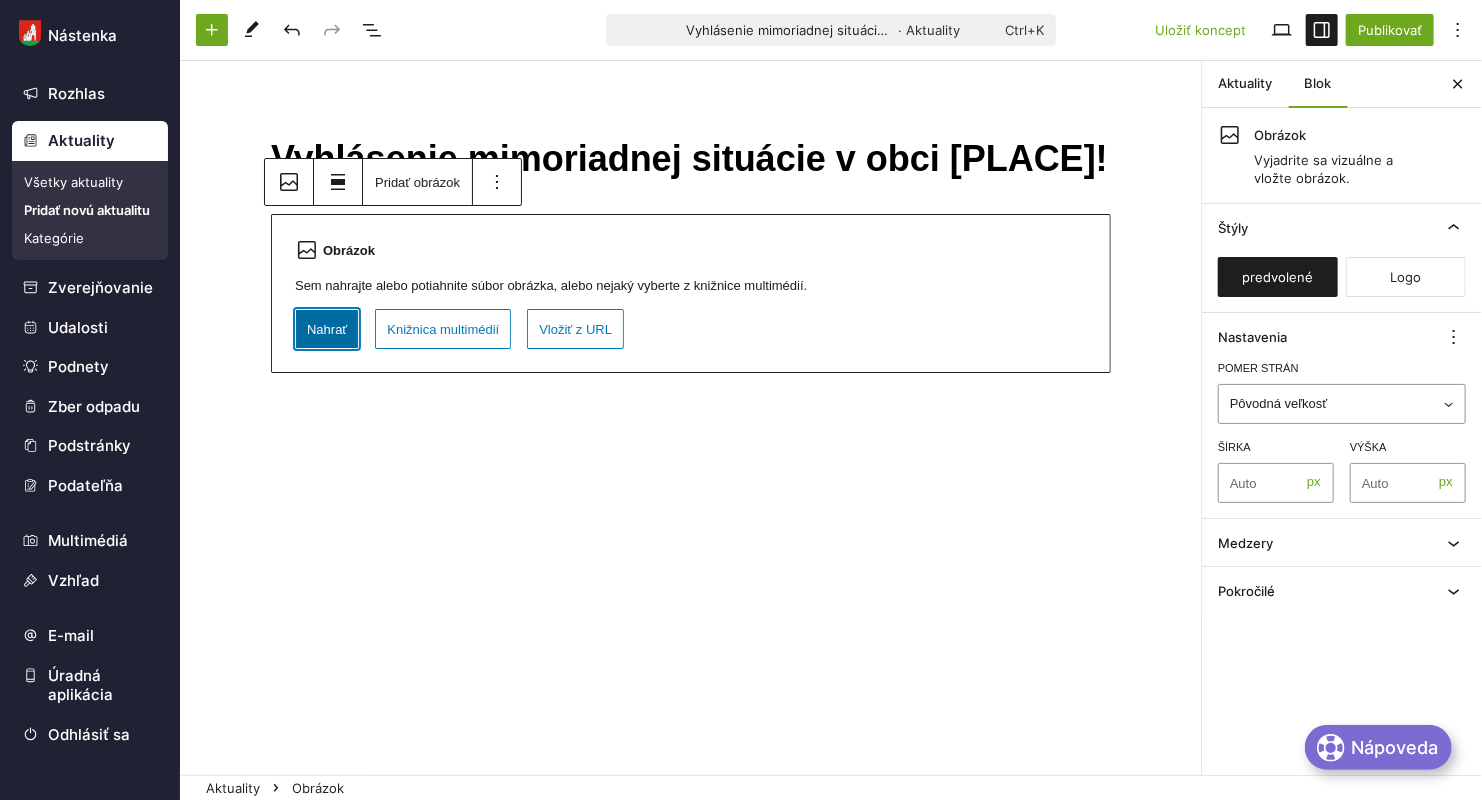 click on "Nahrať" at bounding box center (327, 329) 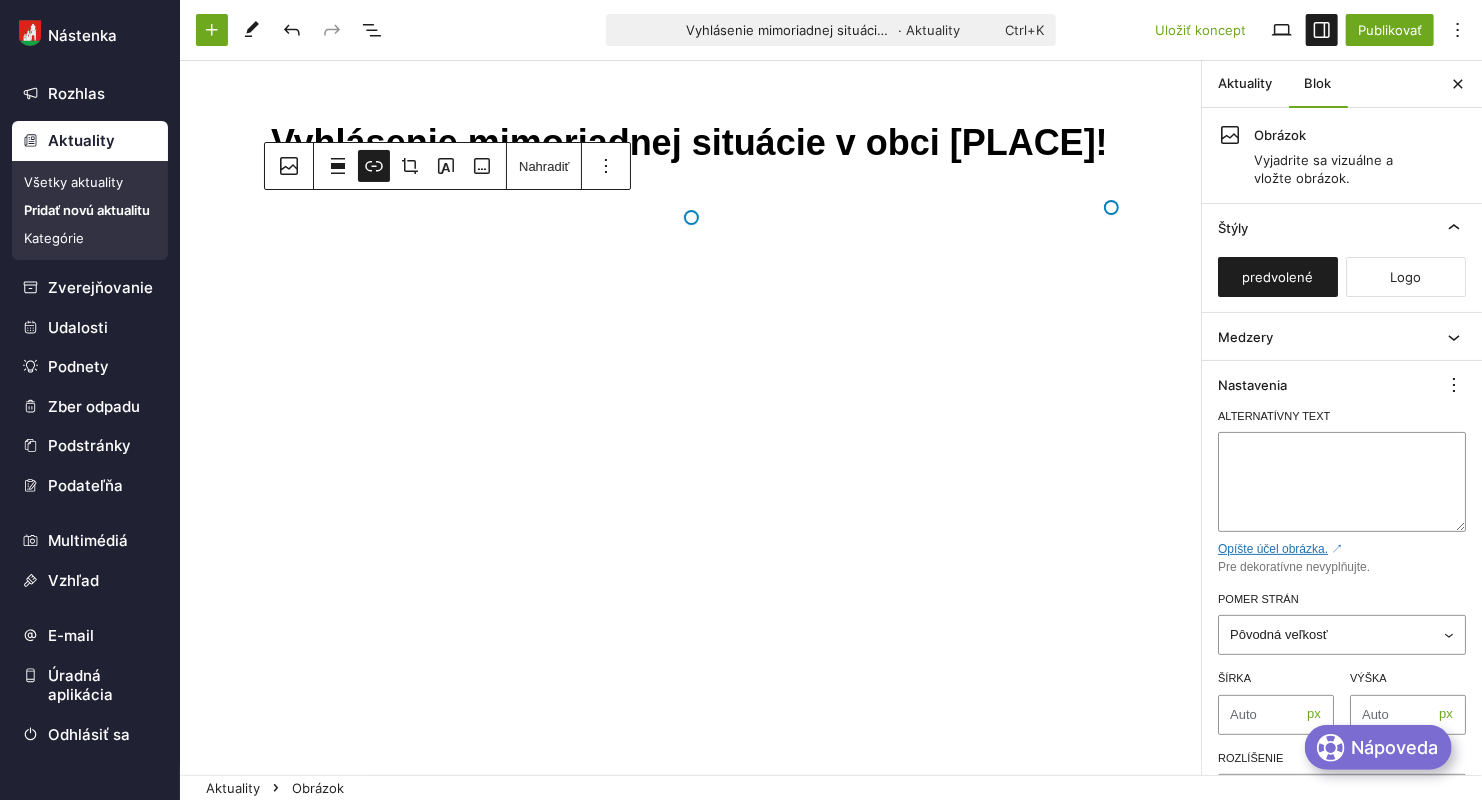 scroll, scrollTop: 0, scrollLeft: 0, axis: both 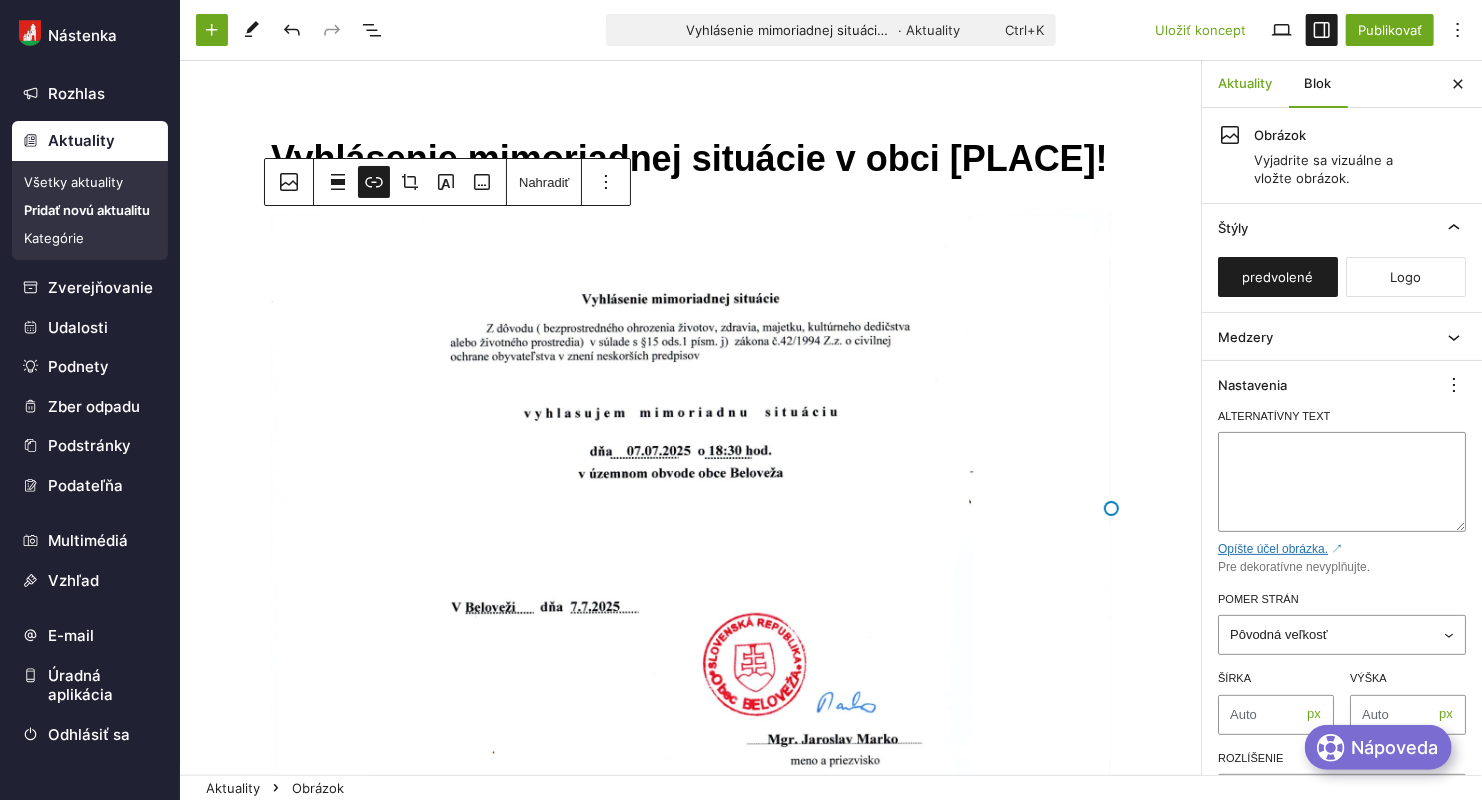 click on "Aktuality" at bounding box center [1245, 84] 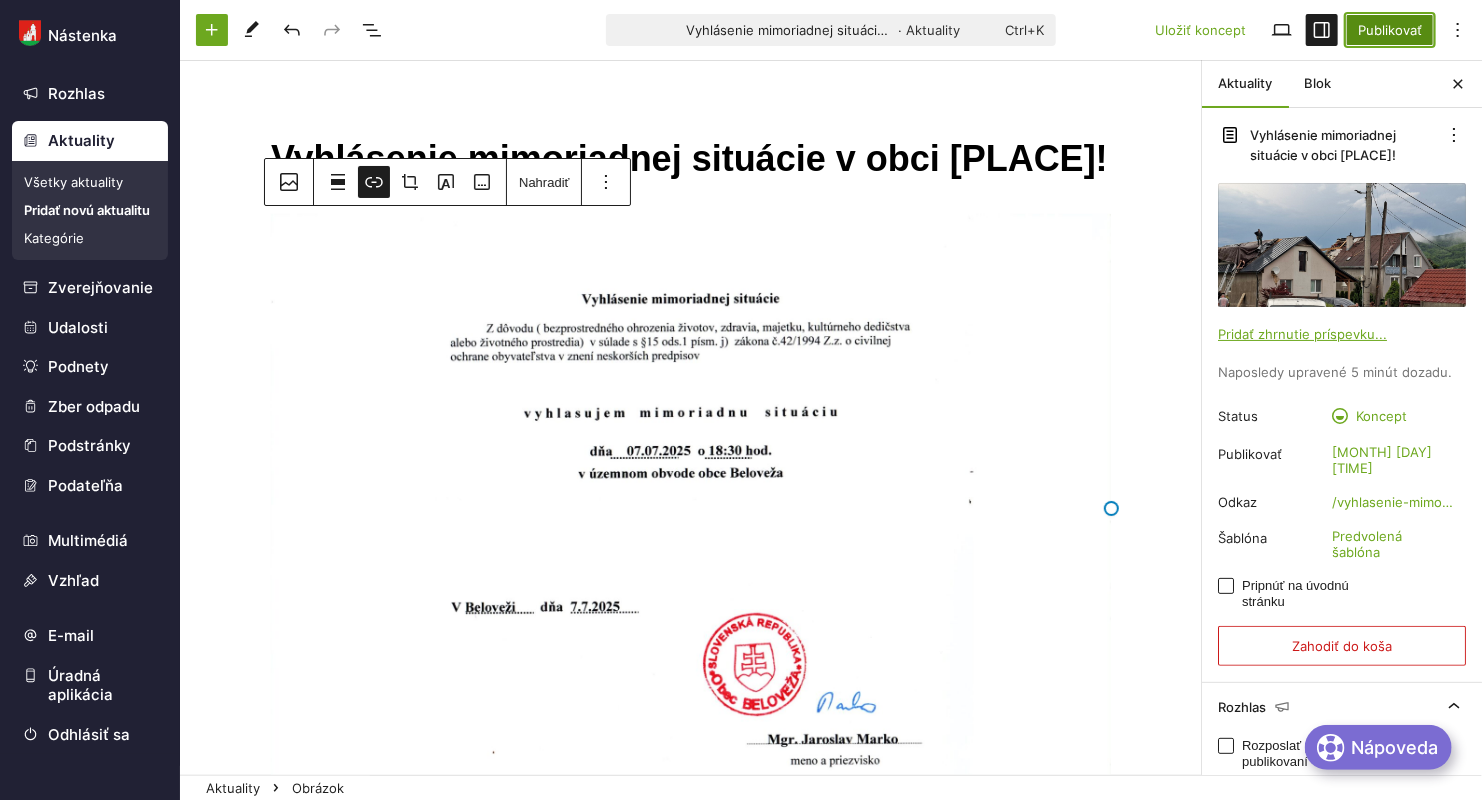 click on "Publikovať" at bounding box center (1390, 30) 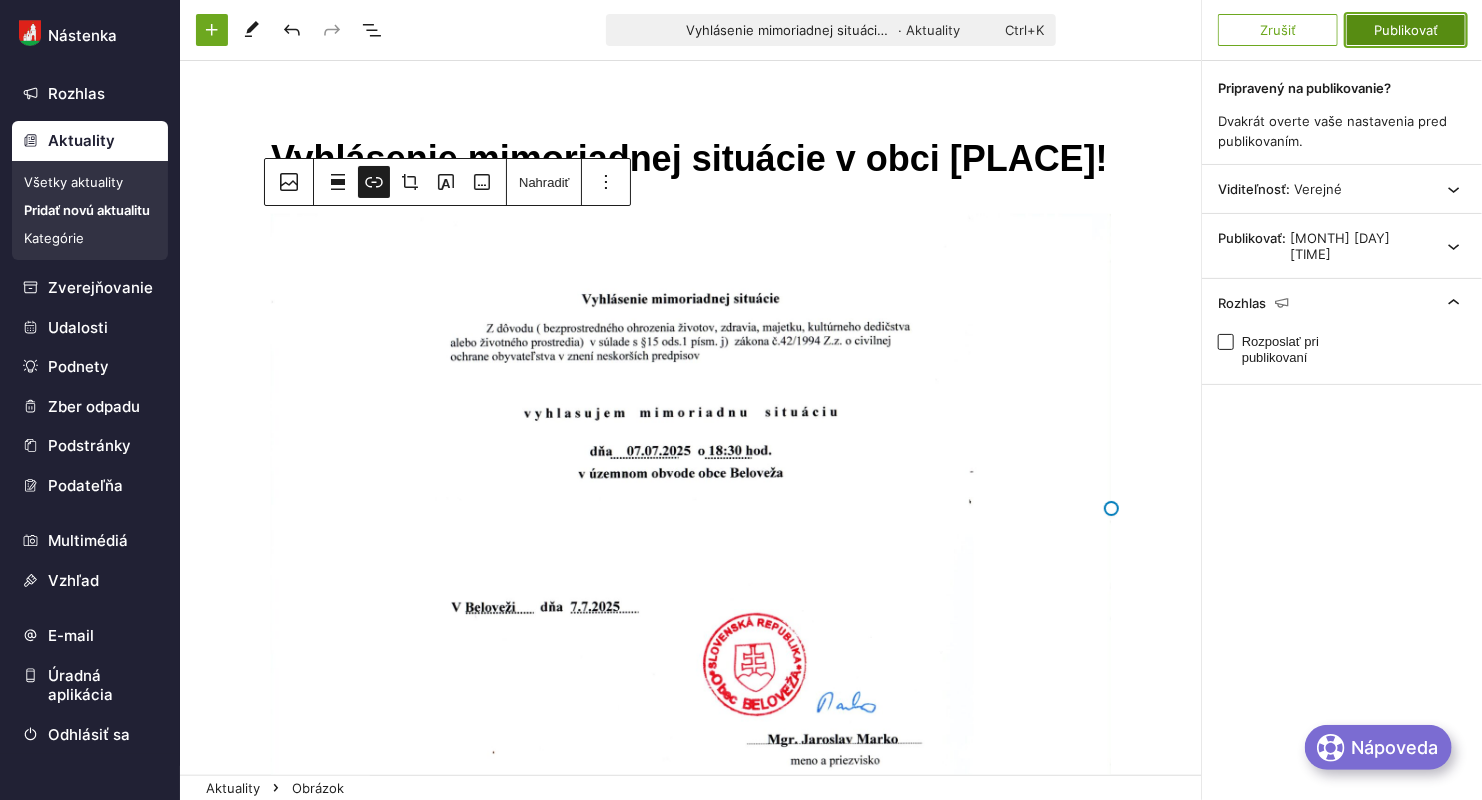 click on "Publikovať" at bounding box center [1406, 30] 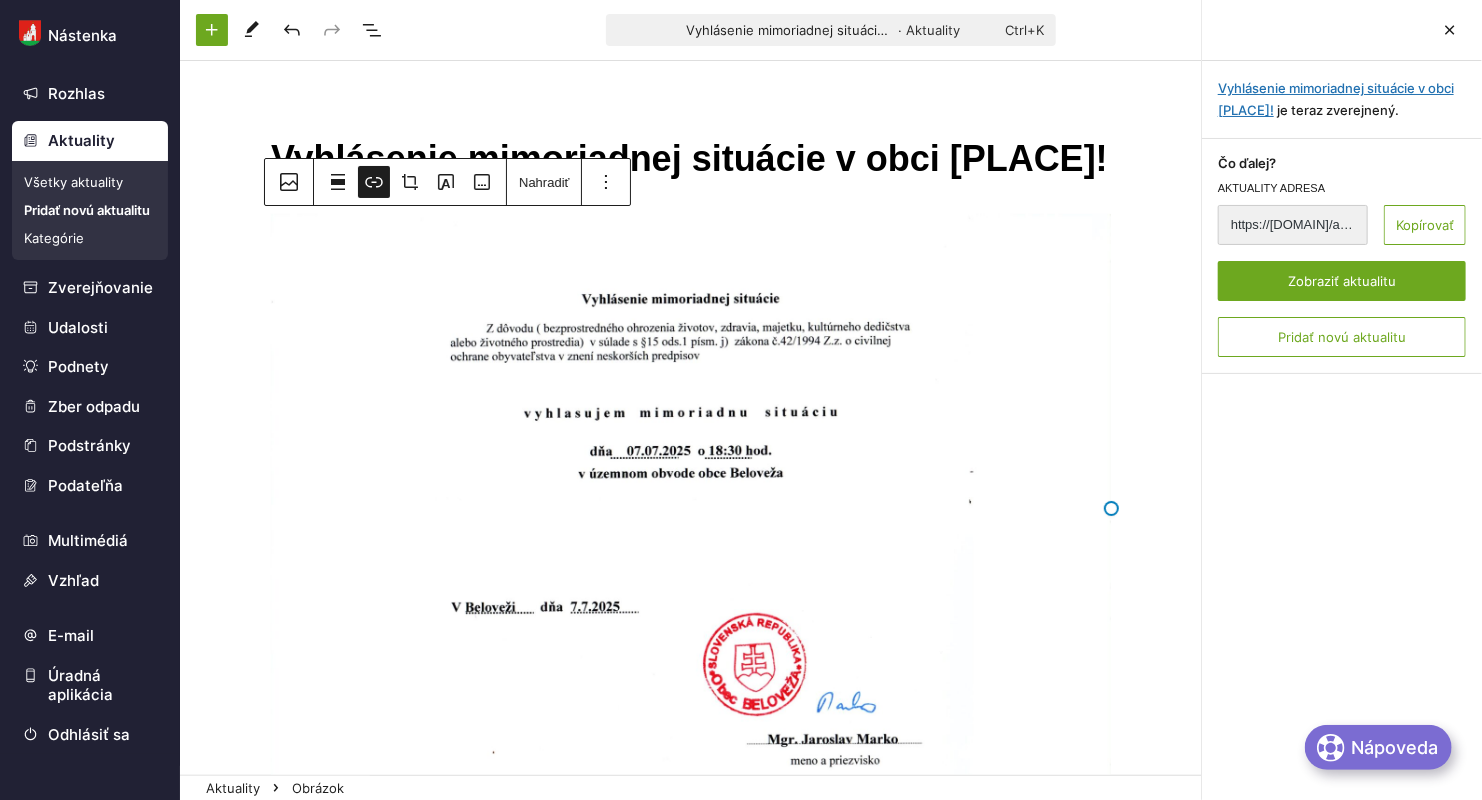 click on "Všetky aktuality" at bounding box center (90, 182) 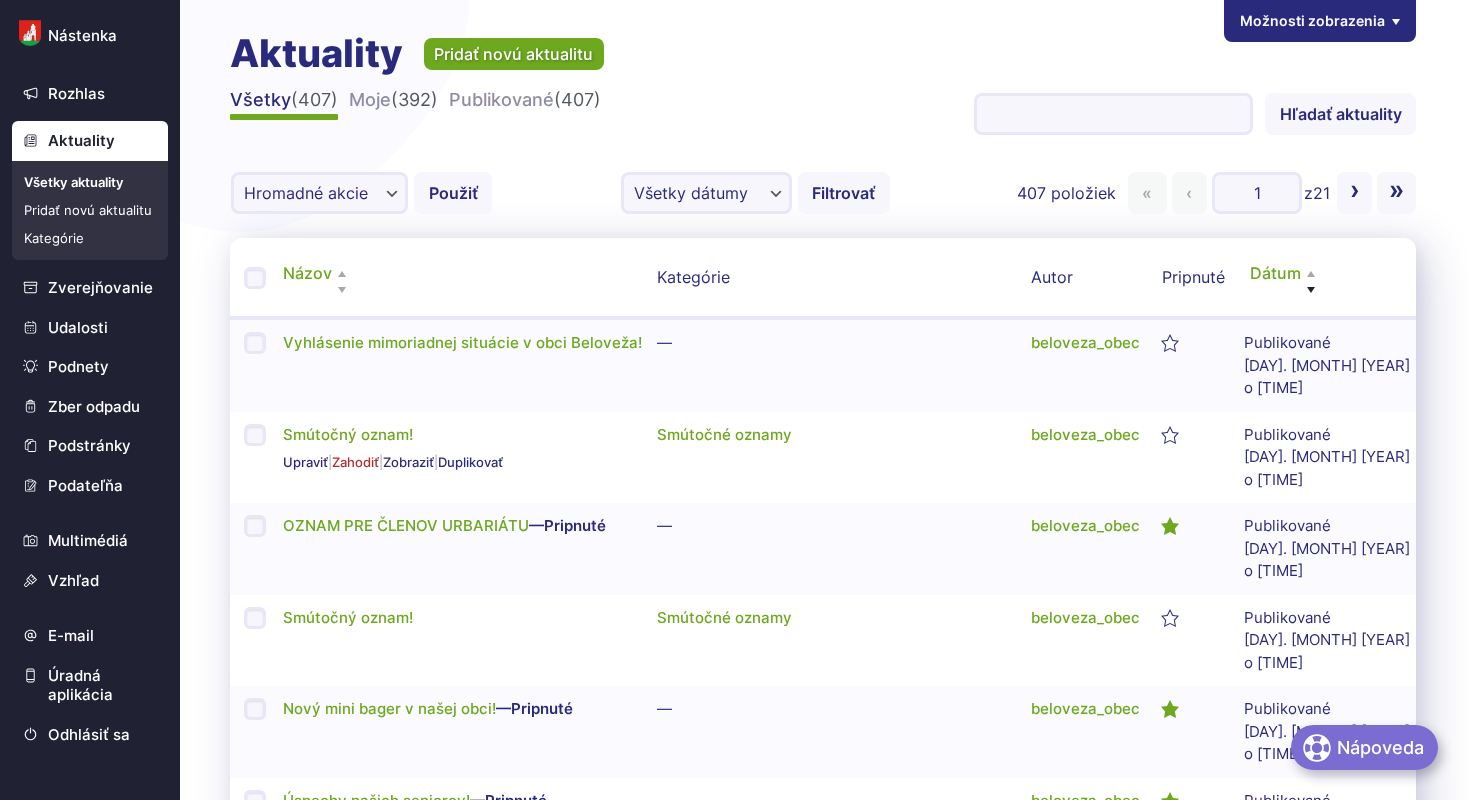 scroll, scrollTop: 0, scrollLeft: 0, axis: both 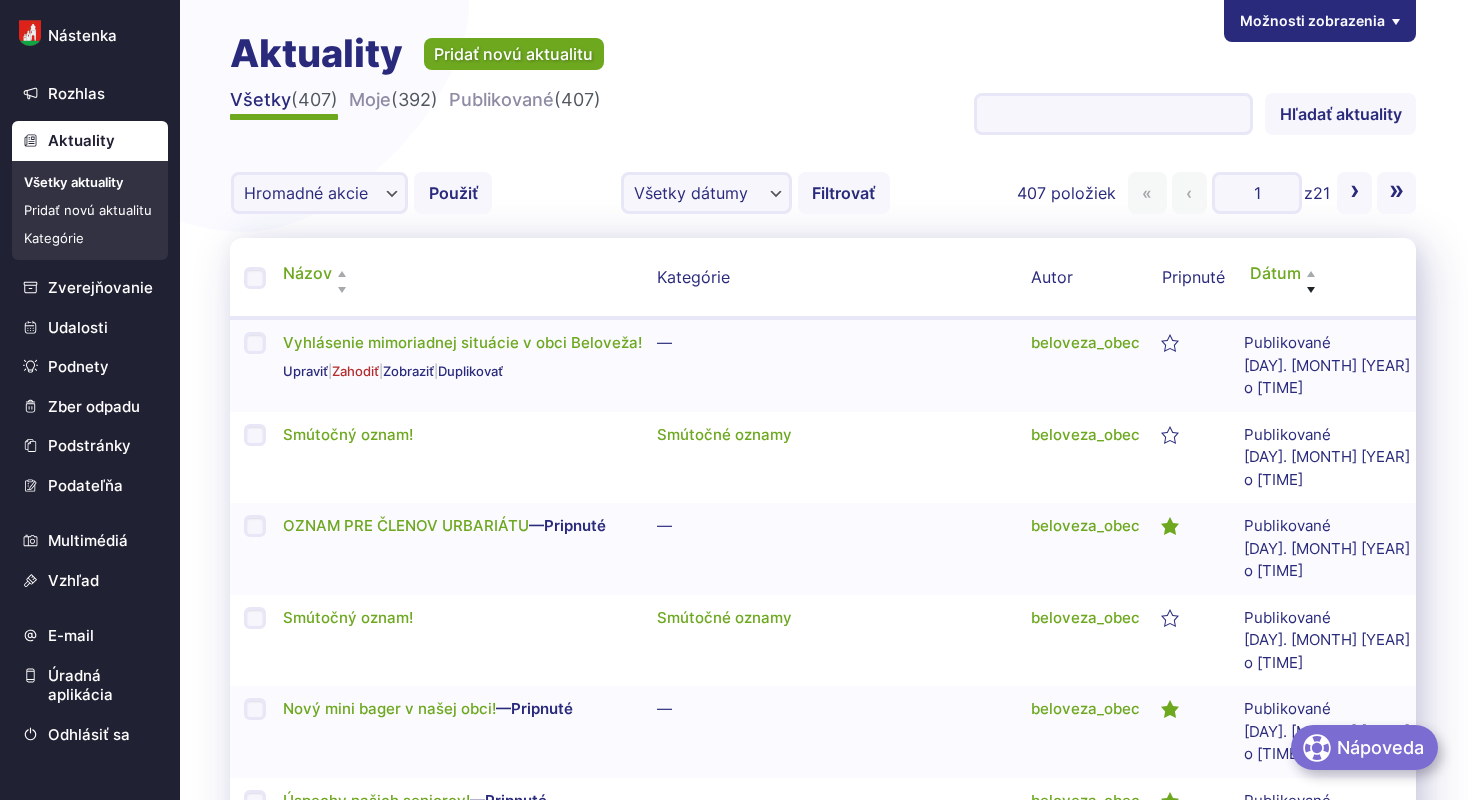 drag, startPoint x: 1176, startPoint y: 346, endPoint x: 1165, endPoint y: 347, distance: 11.045361 